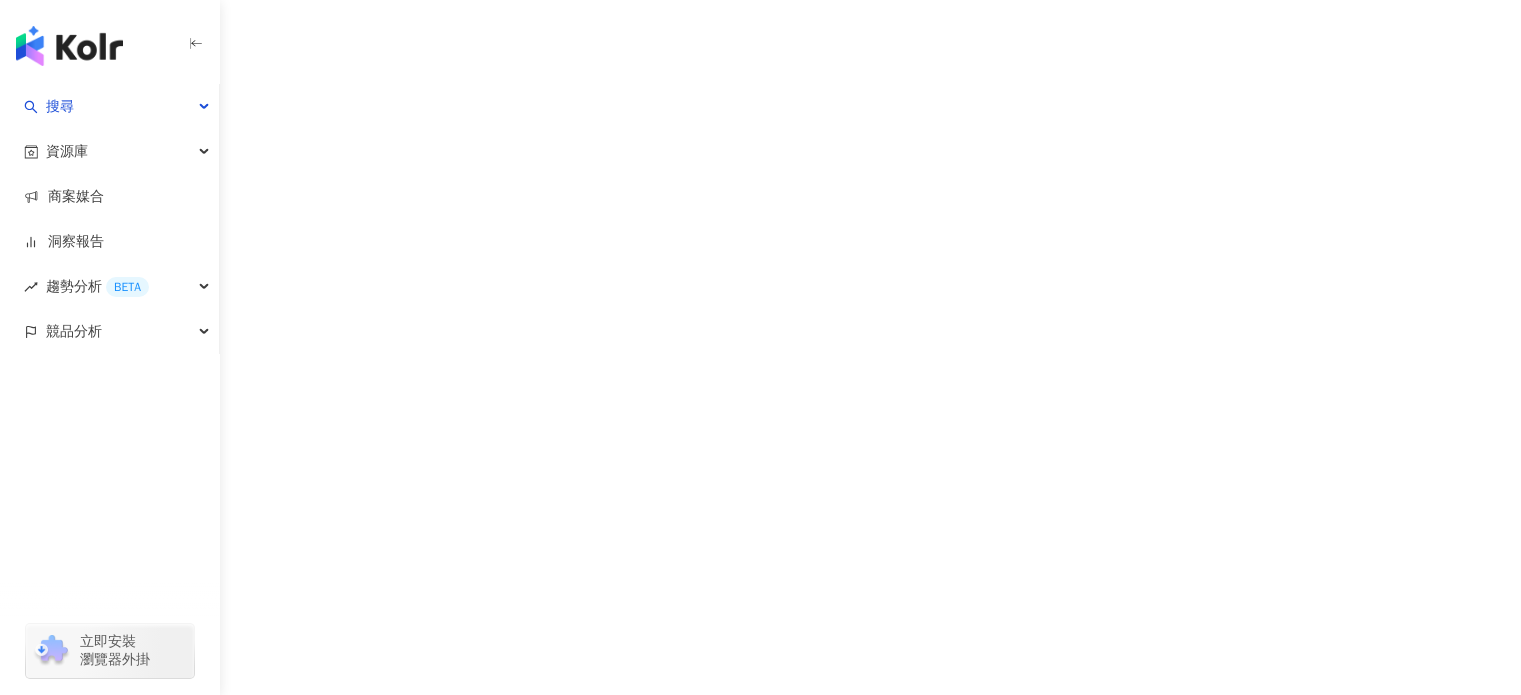 scroll, scrollTop: 0, scrollLeft: 0, axis: both 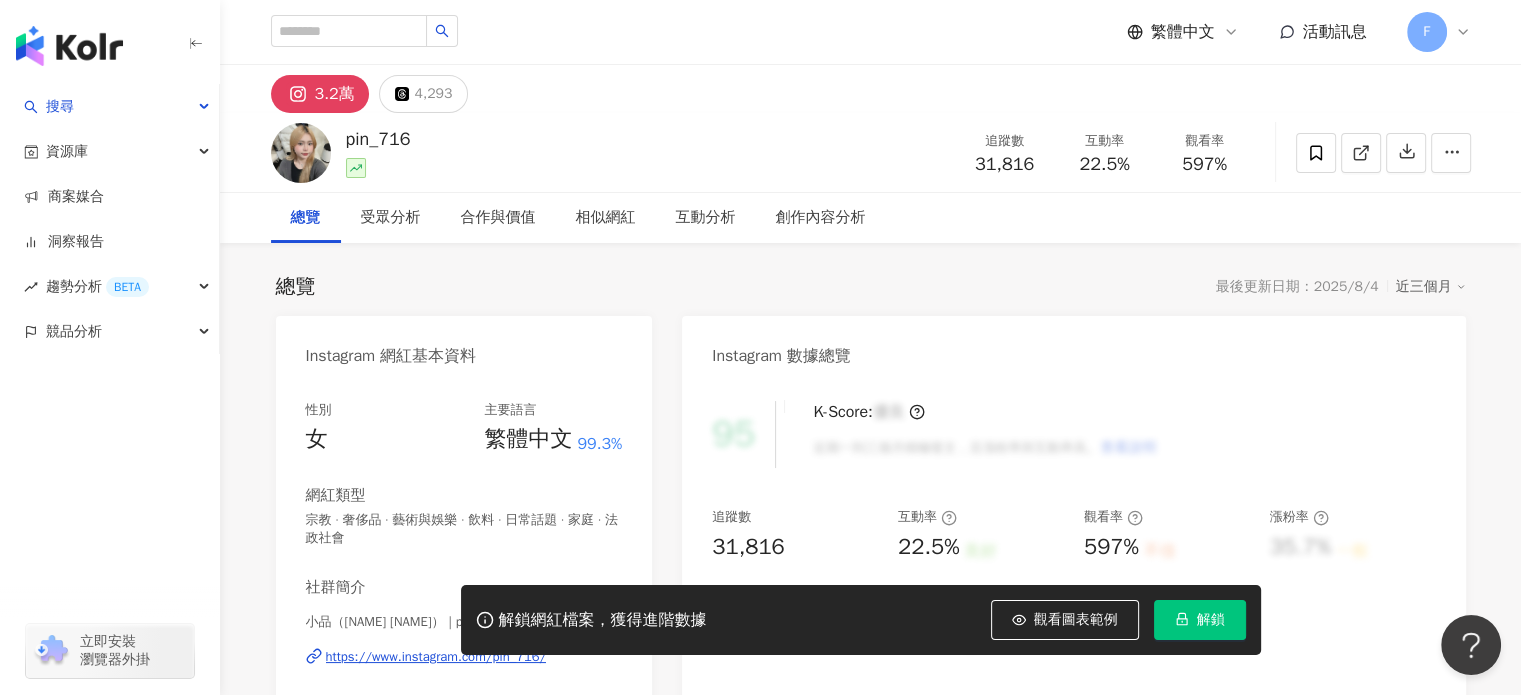 drag, startPoint x: 837, startPoint y: 49, endPoint x: 760, endPoint y: 1, distance: 90.73588 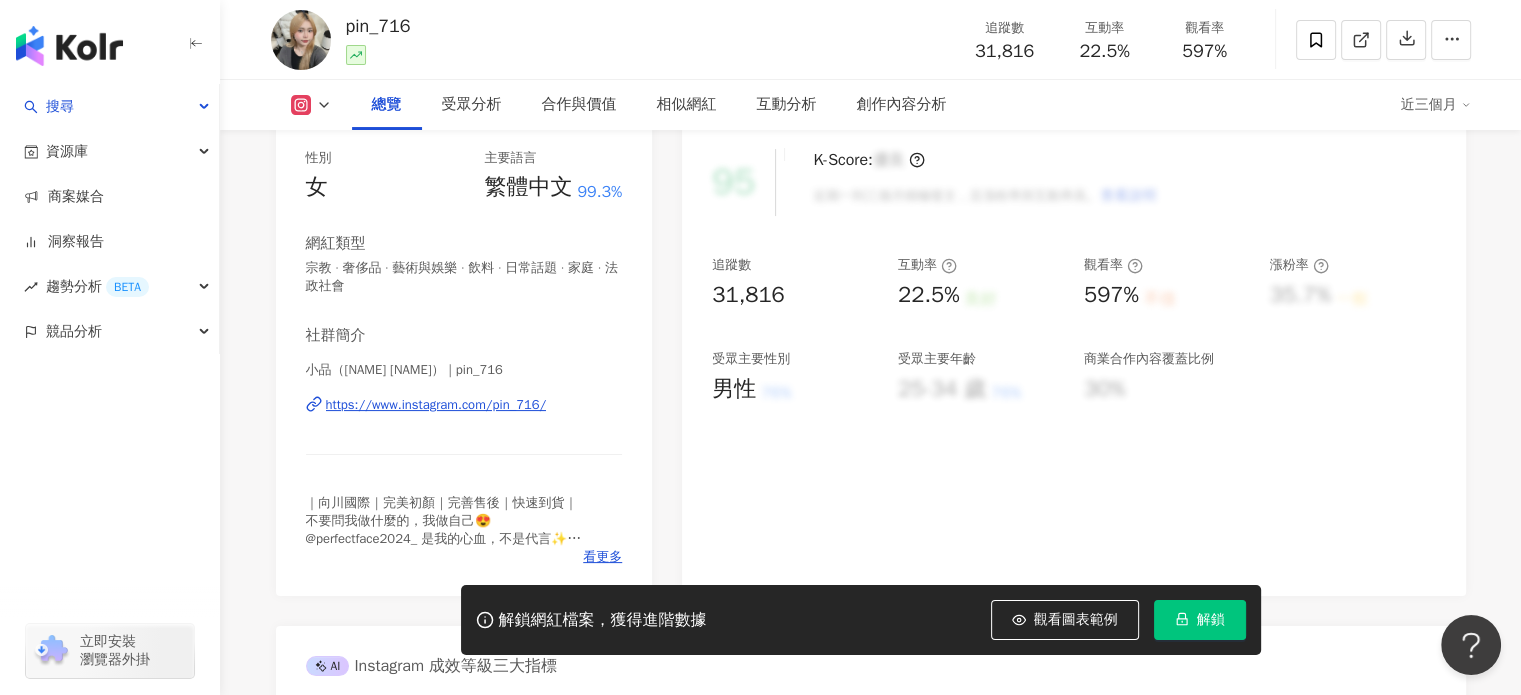 scroll, scrollTop: 200, scrollLeft: 0, axis: vertical 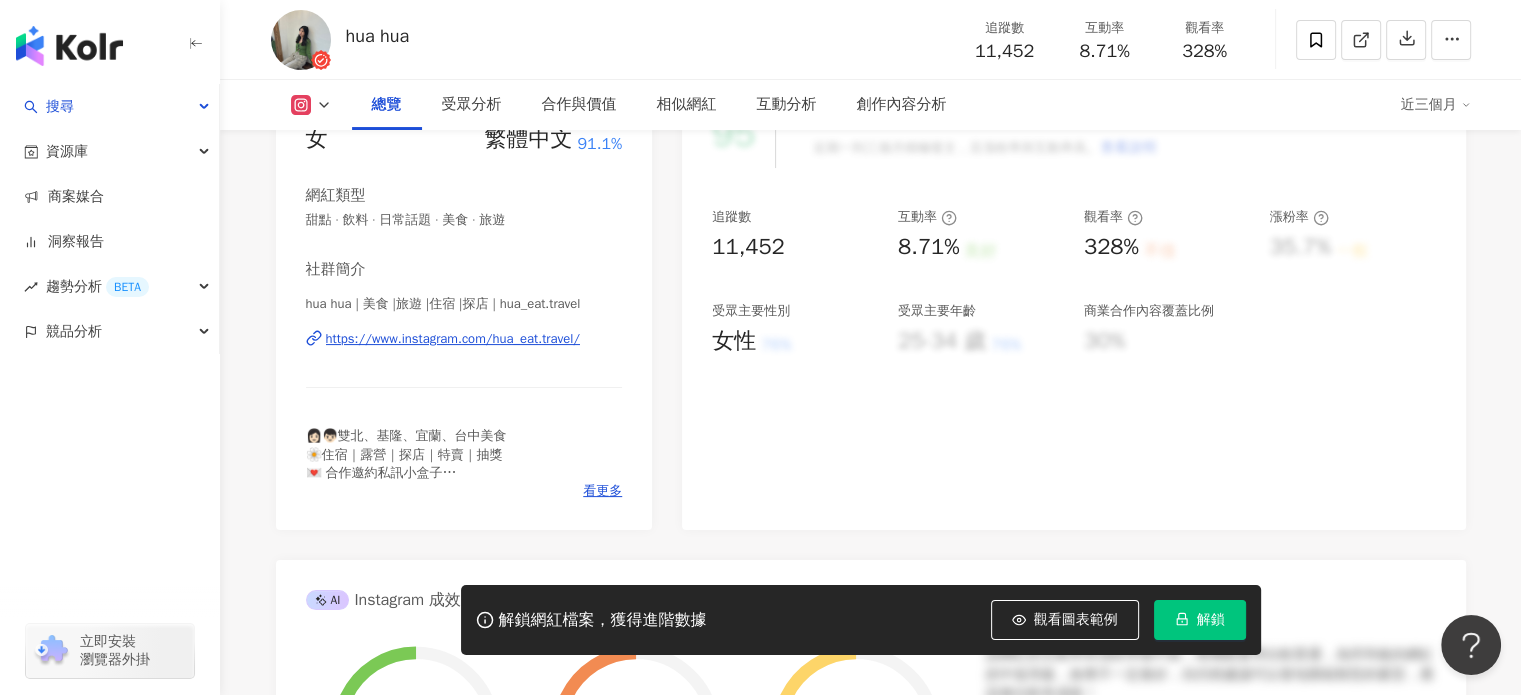 click on "https://www.instagram.com/hua_eat.travel/" at bounding box center [453, 339] 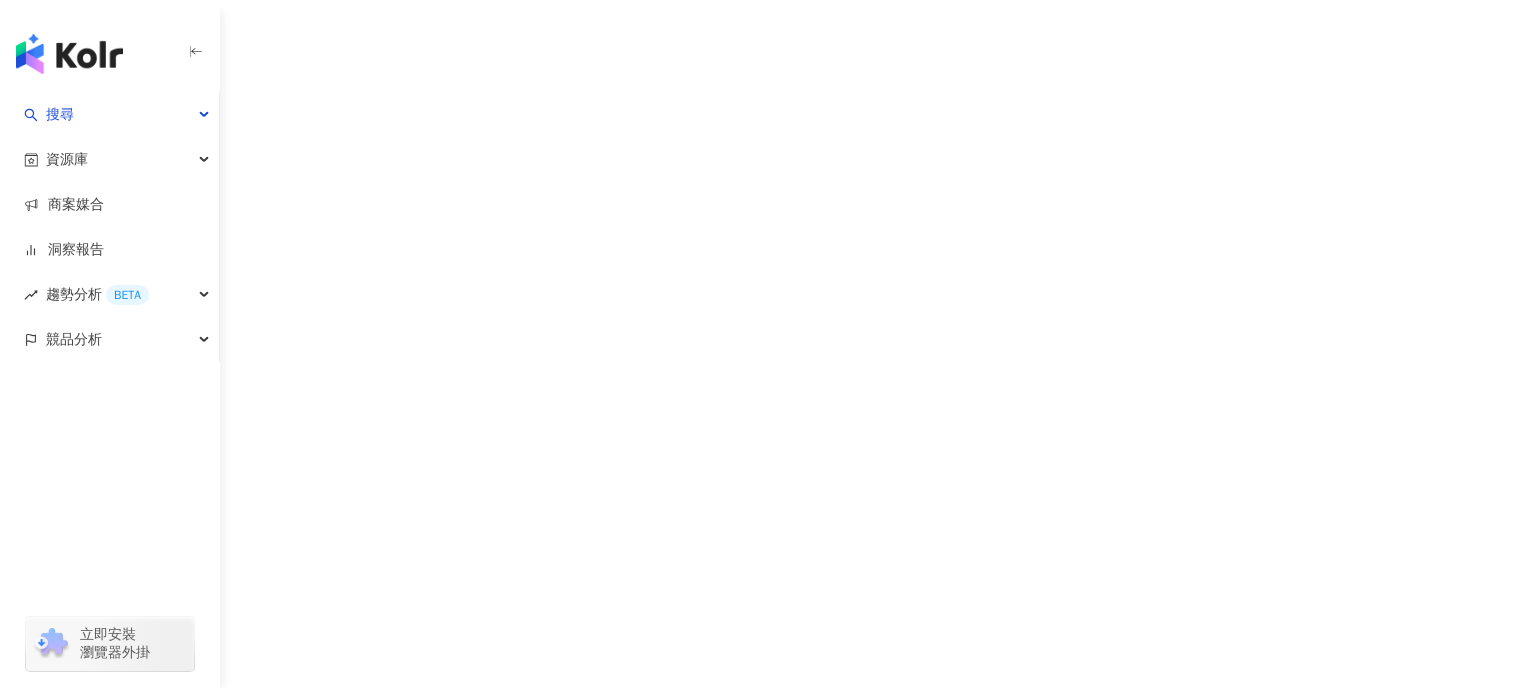scroll, scrollTop: 0, scrollLeft: 0, axis: both 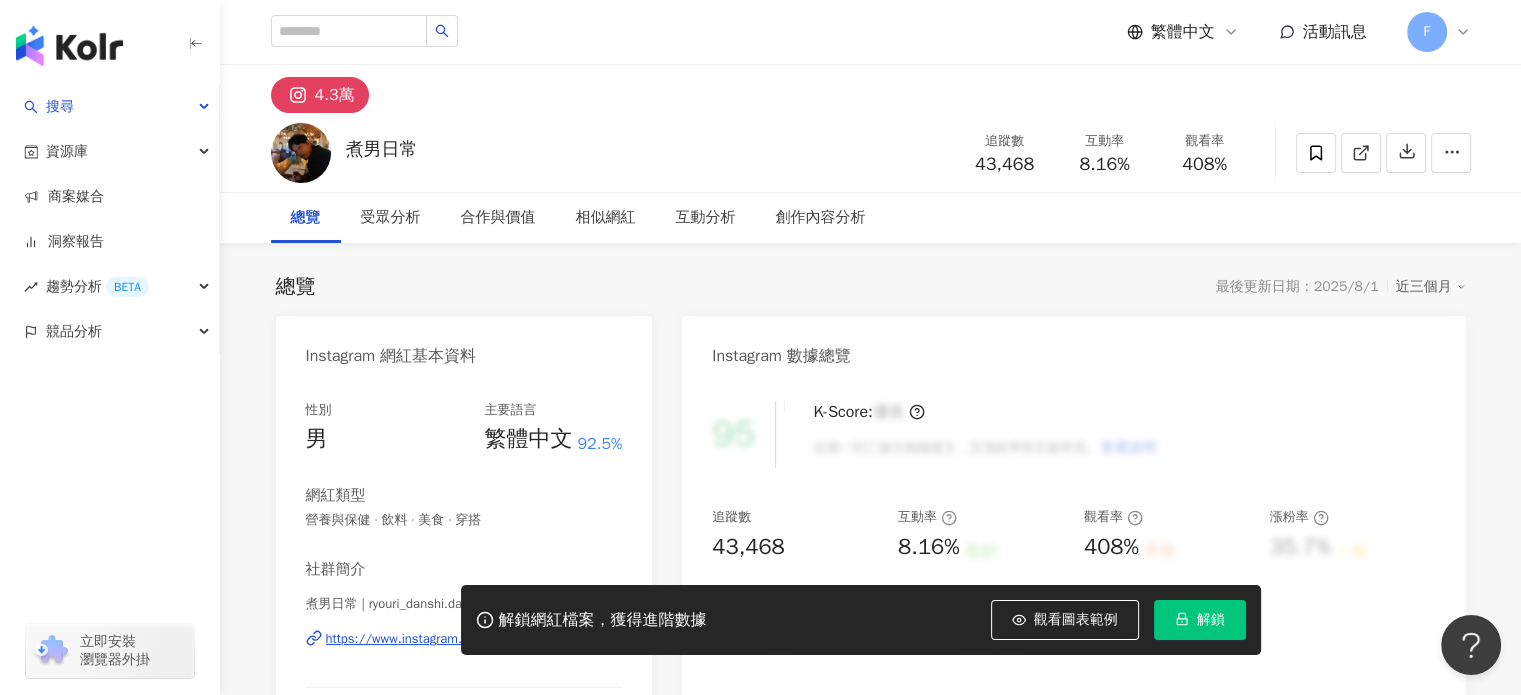 click on "https://www.instagram.com/ryouri_danshi.daily/" at bounding box center [465, 639] 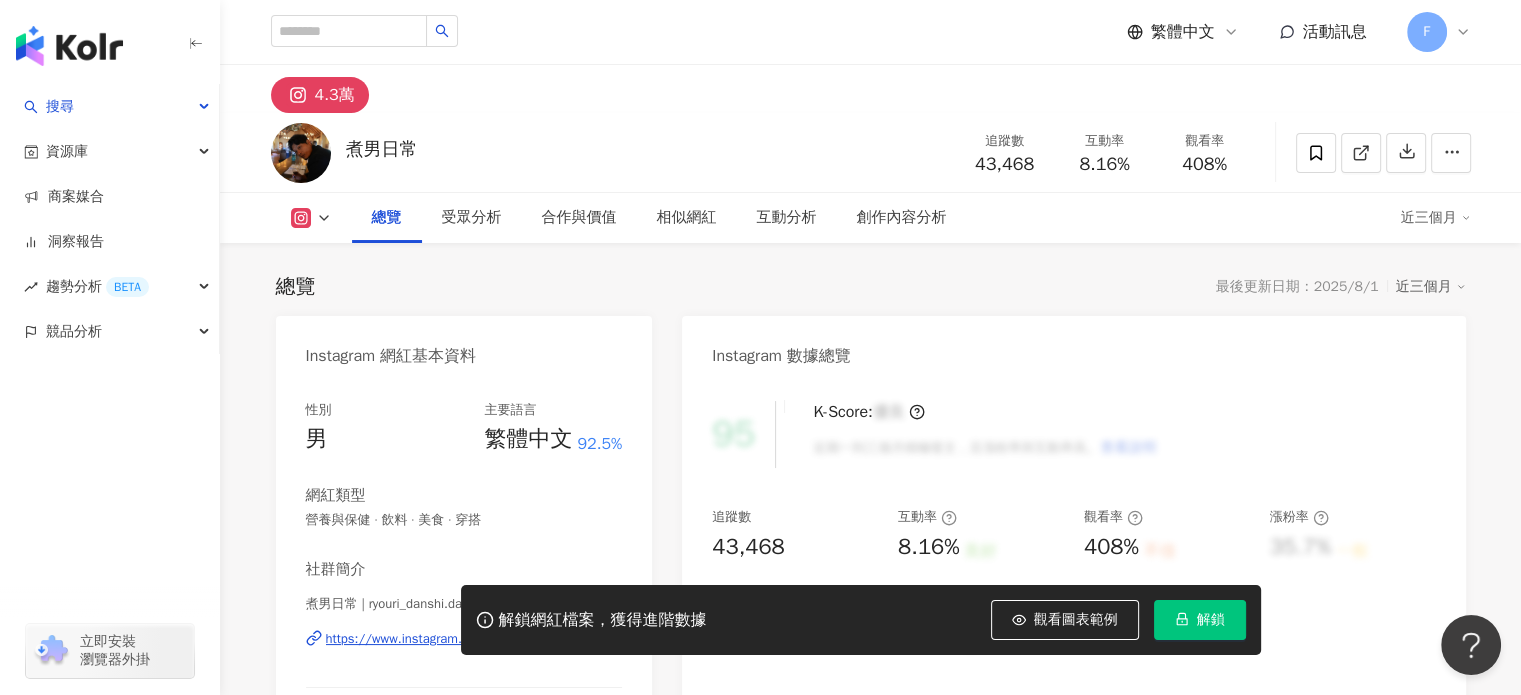 scroll, scrollTop: 200, scrollLeft: 0, axis: vertical 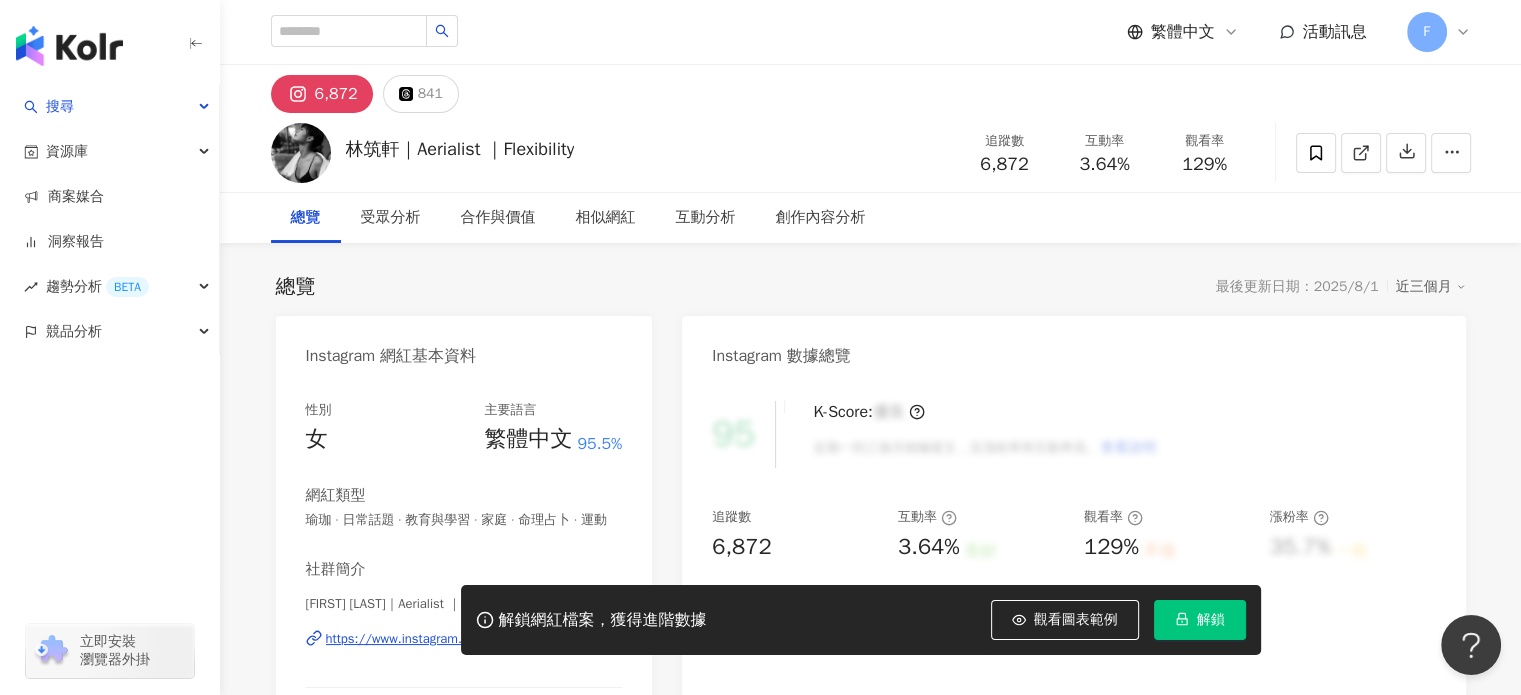 click on "https://www.instagram.com/bonnie981119/" at bounding box center [449, 639] 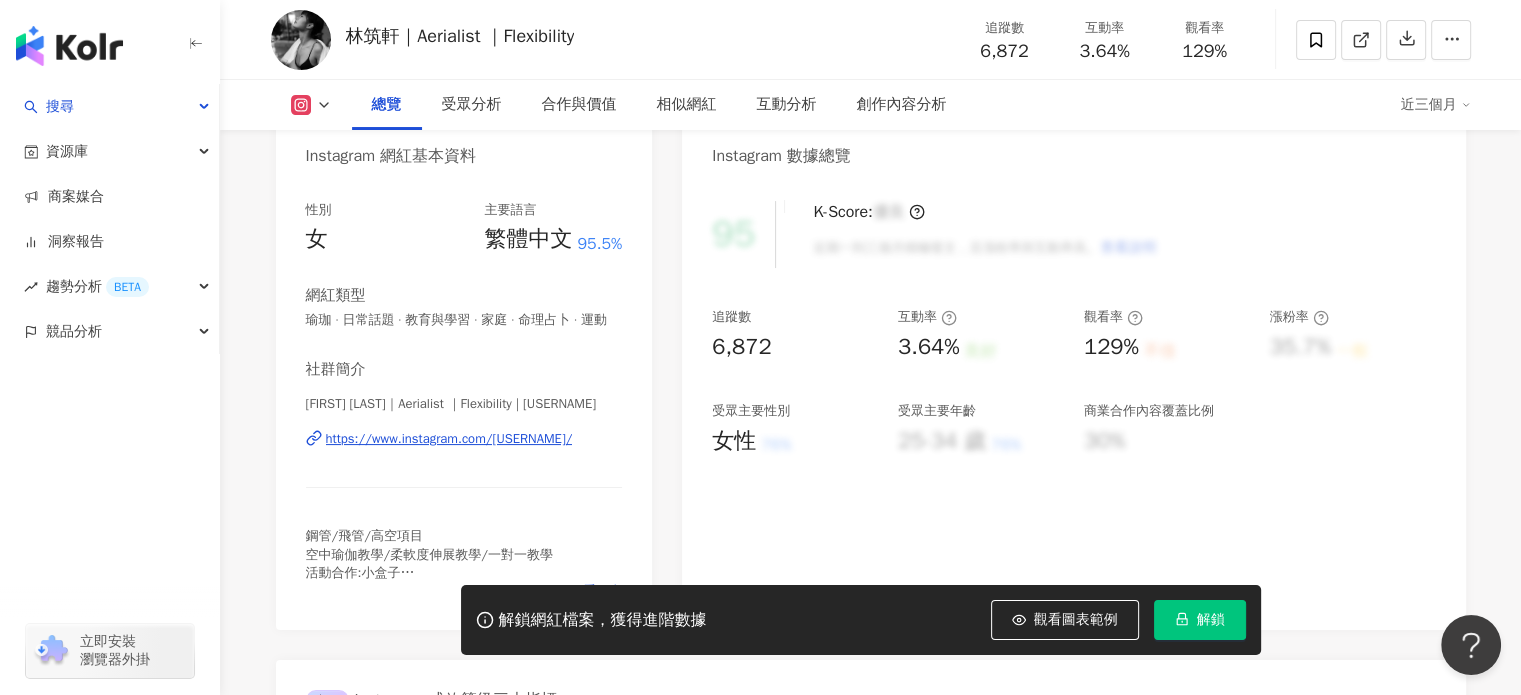 scroll, scrollTop: 0, scrollLeft: 0, axis: both 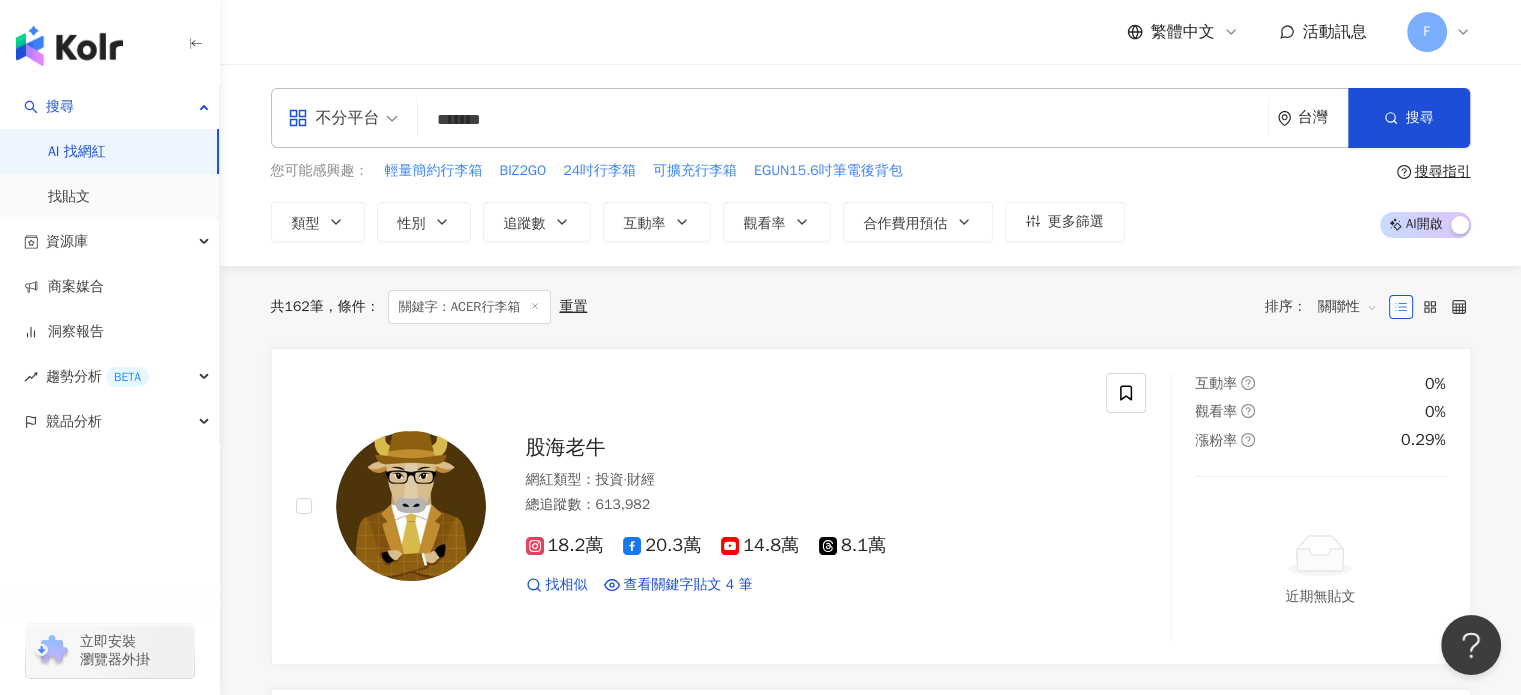 click on "*******" at bounding box center (843, 120) 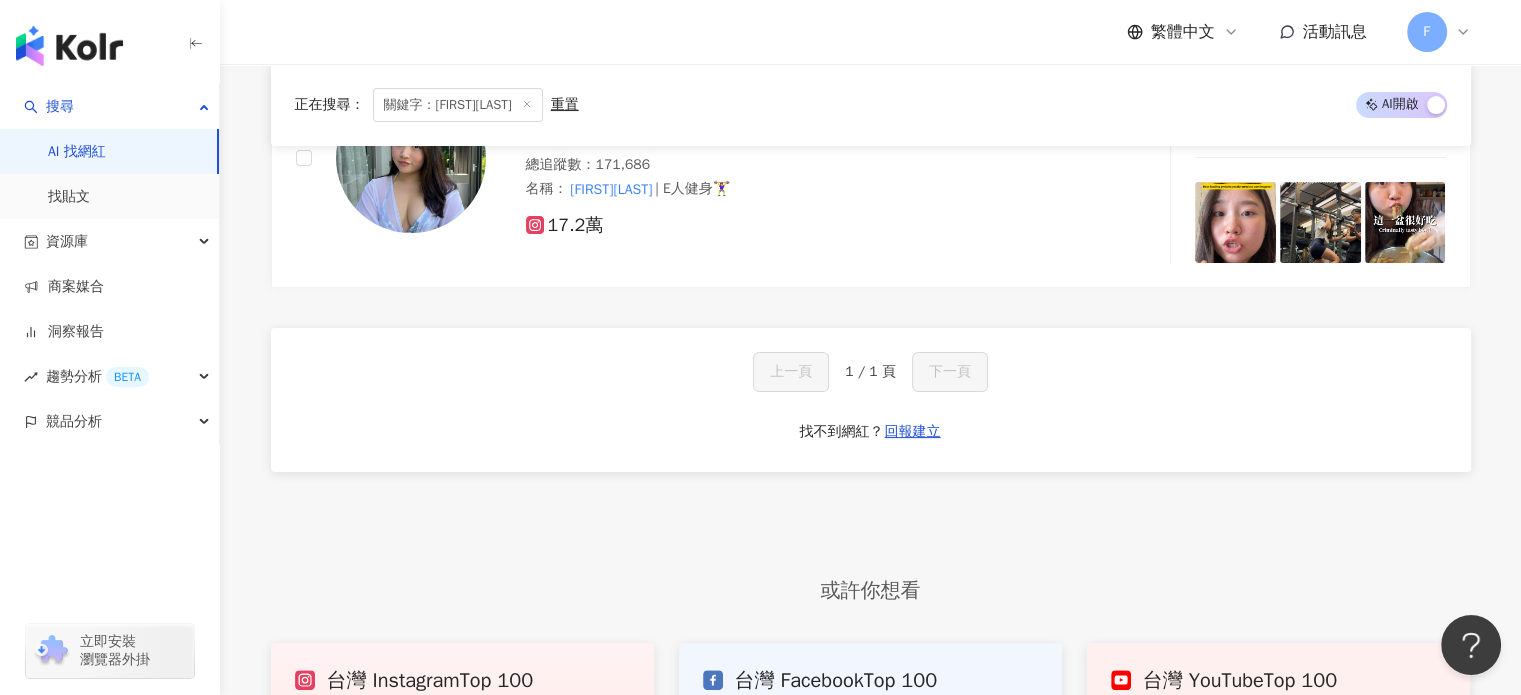 scroll, scrollTop: 300, scrollLeft: 0, axis: vertical 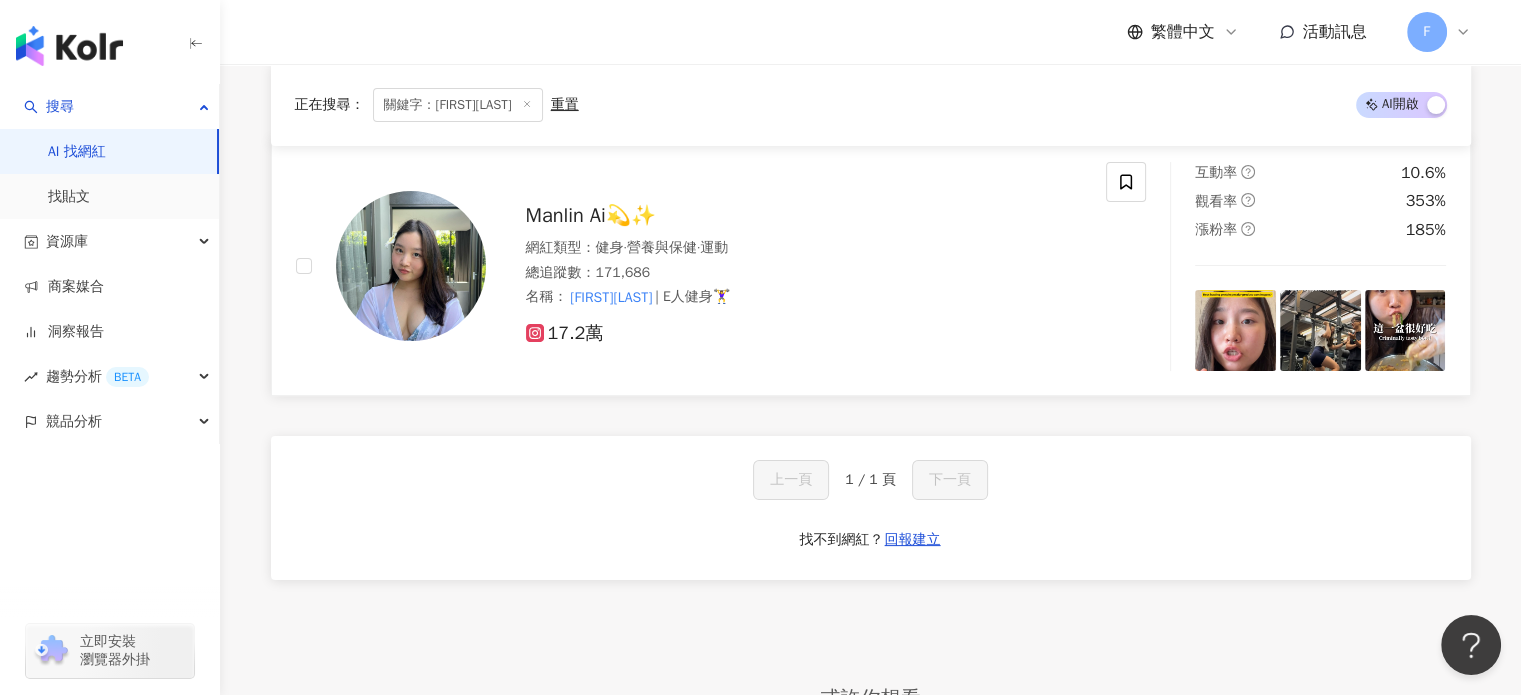 type on "*******" 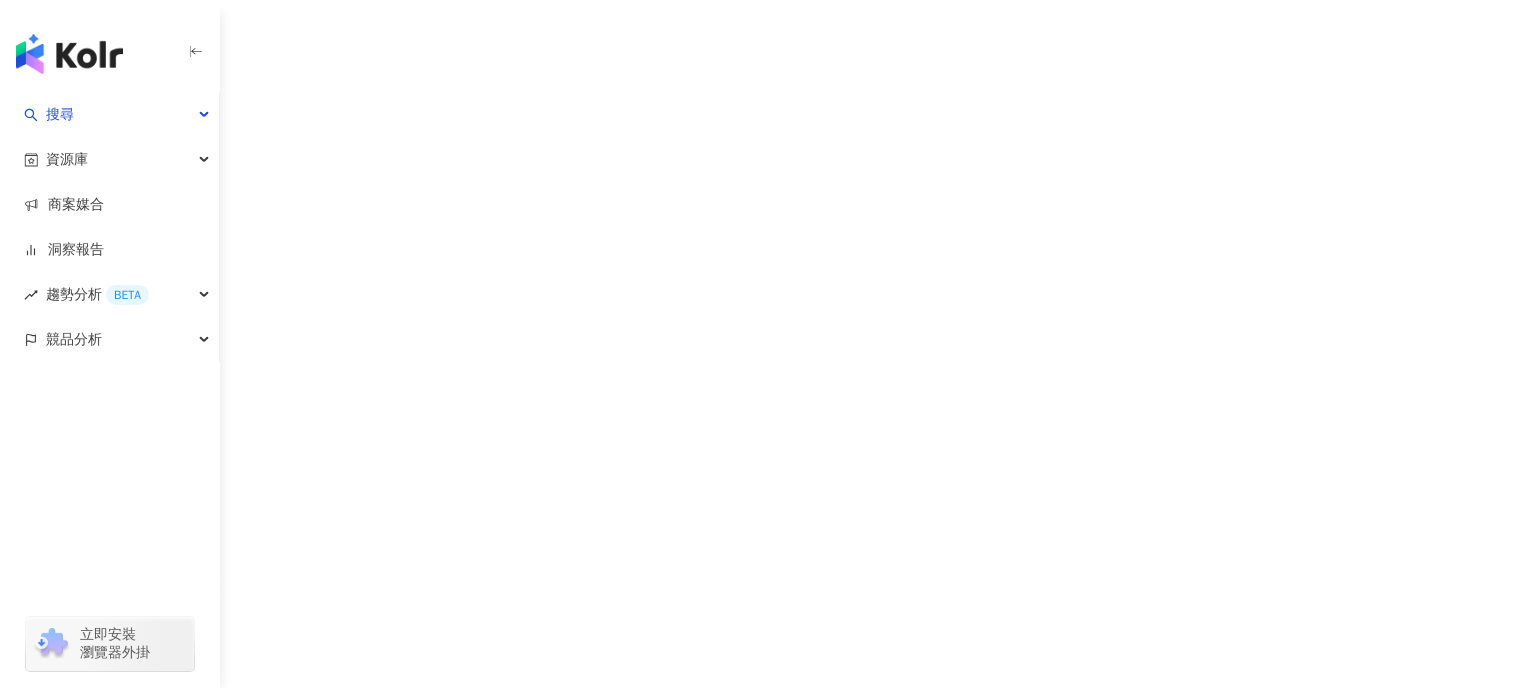 scroll, scrollTop: 0, scrollLeft: 0, axis: both 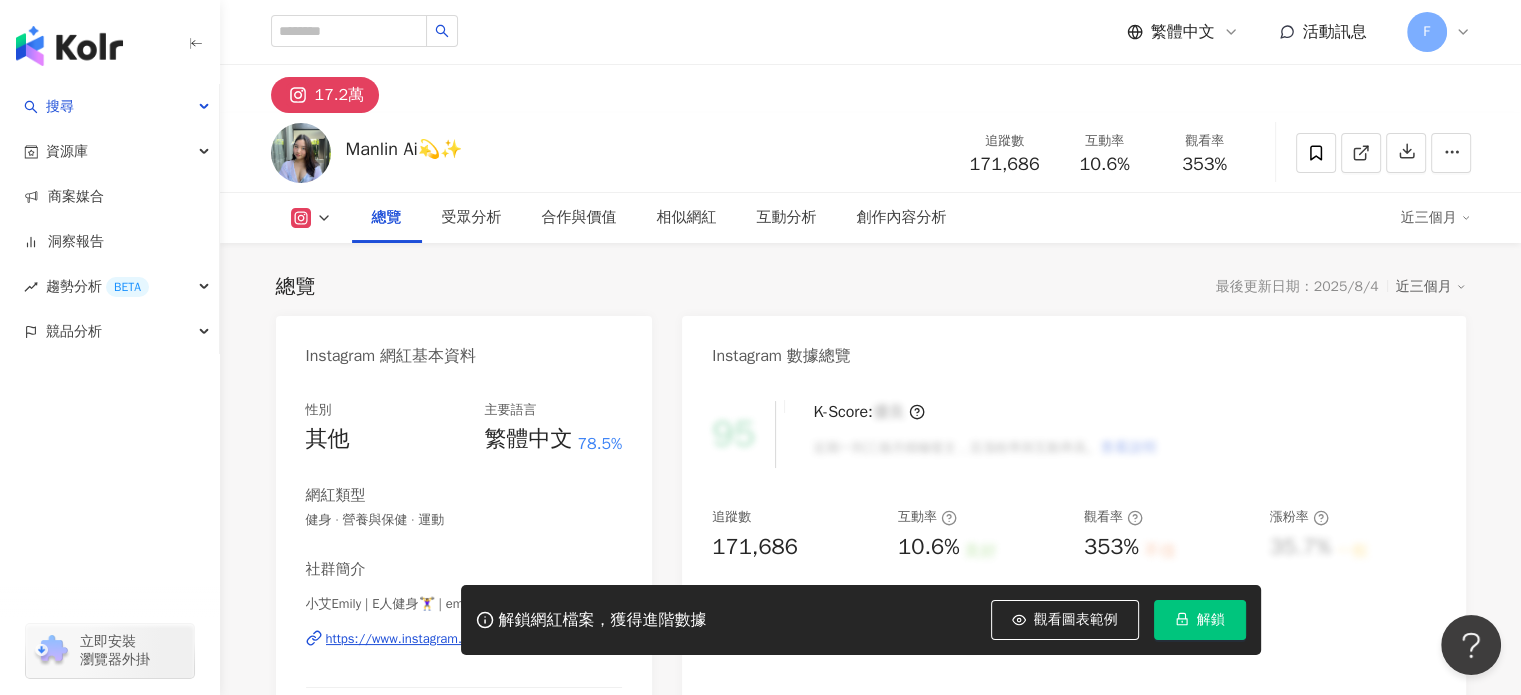 click on "解鎖" at bounding box center [1211, 620] 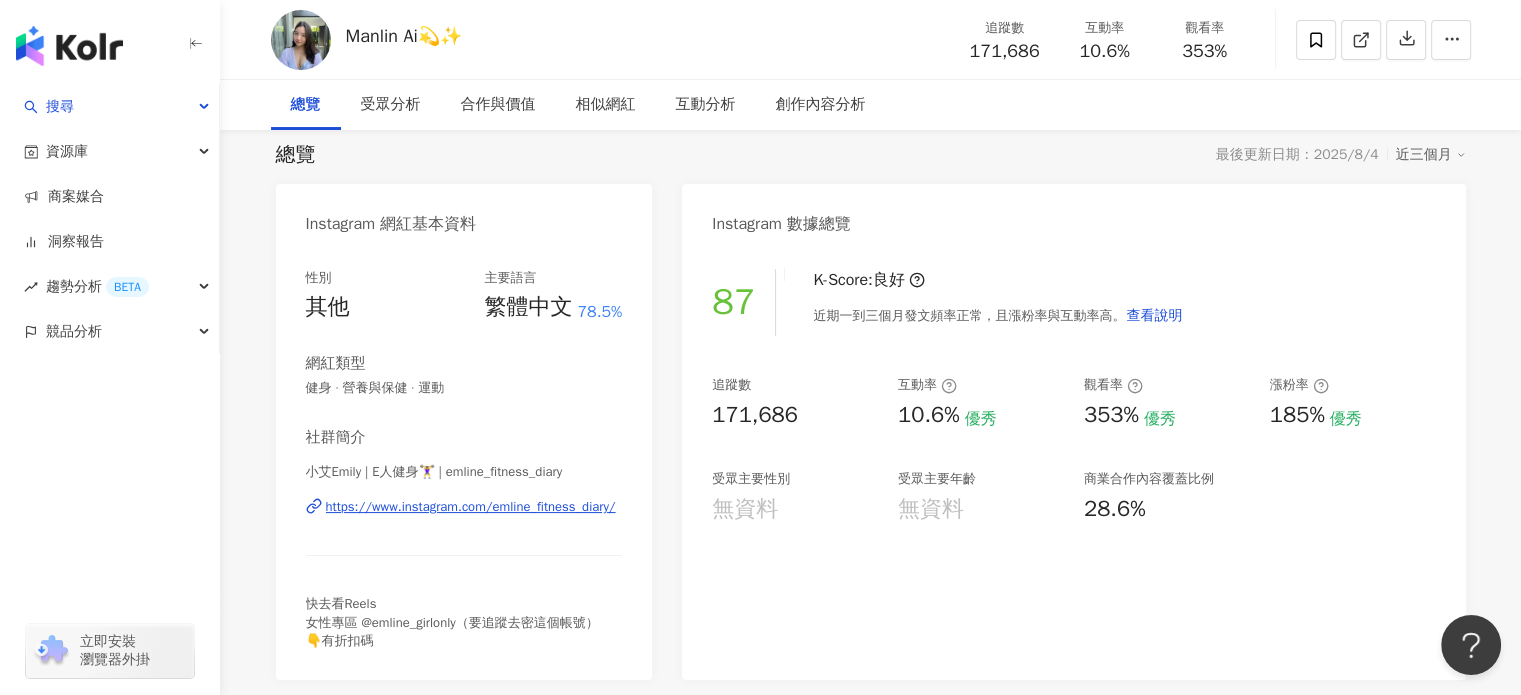 scroll, scrollTop: 0, scrollLeft: 0, axis: both 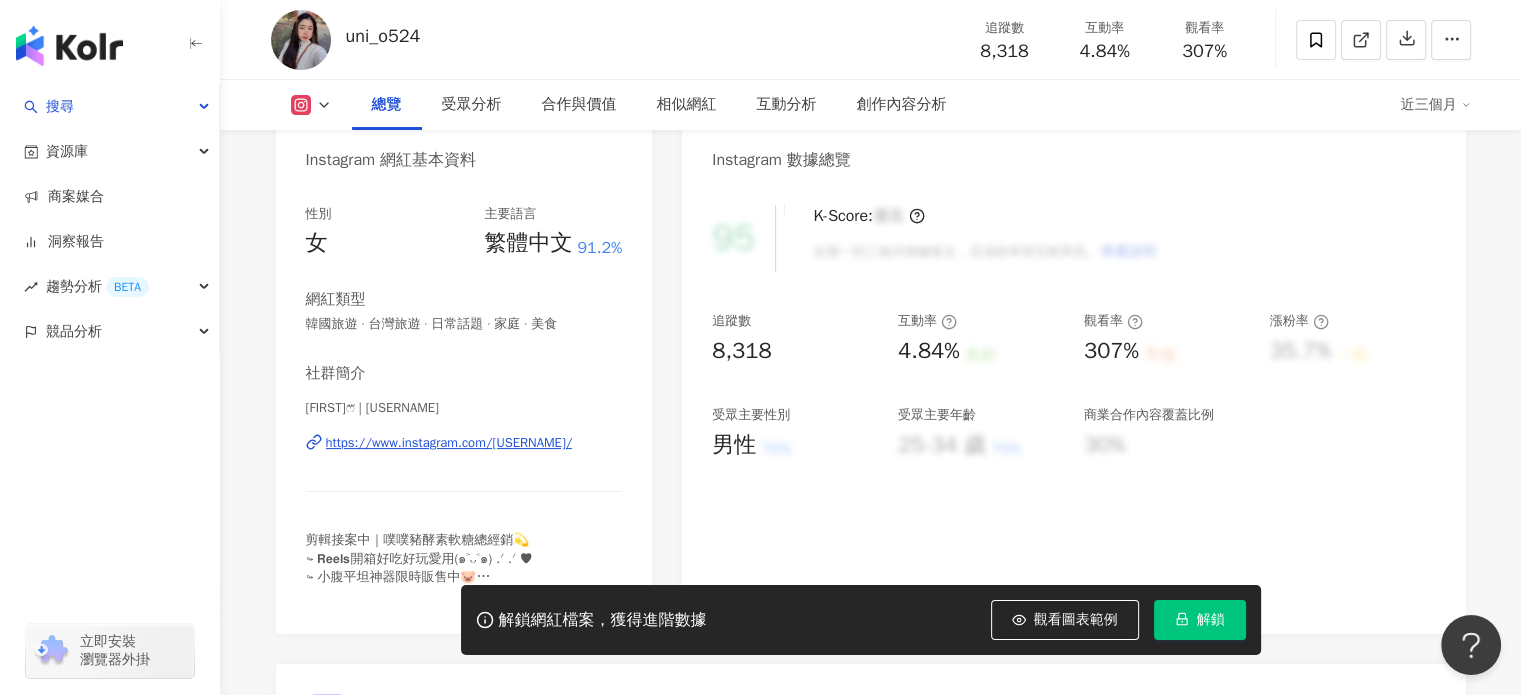 click on "https://www.instagram.com/uni_o524/" at bounding box center [449, 443] 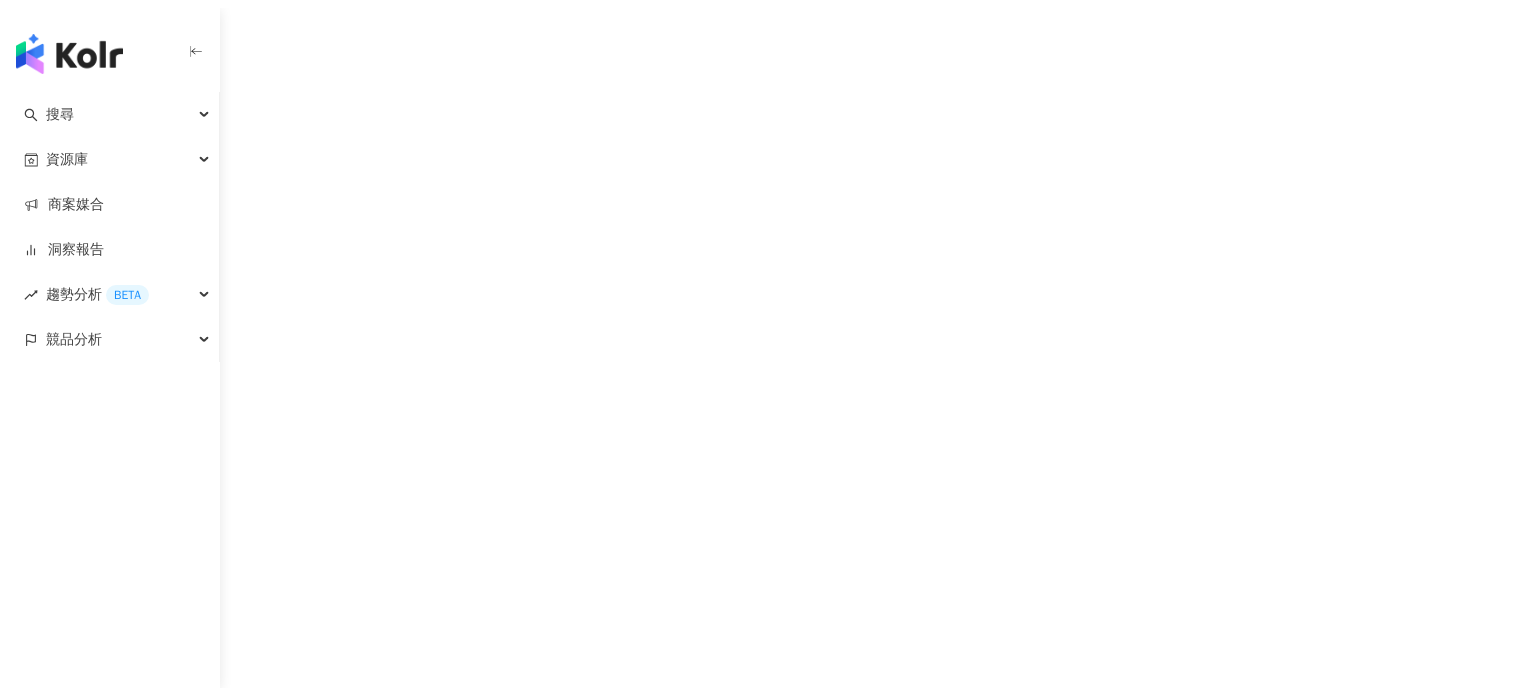 scroll, scrollTop: 0, scrollLeft: 0, axis: both 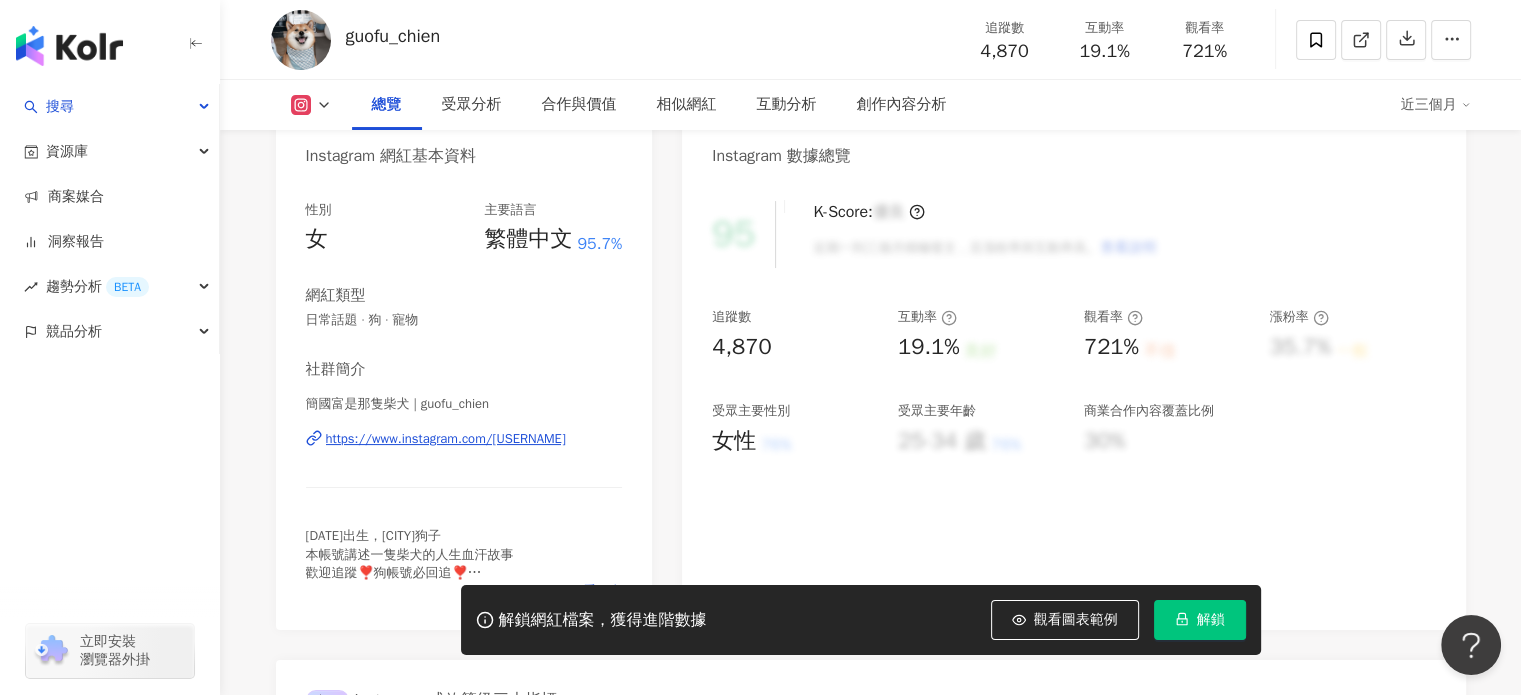 click on "https://www.instagram.com/guofu_chien/" at bounding box center [446, 439] 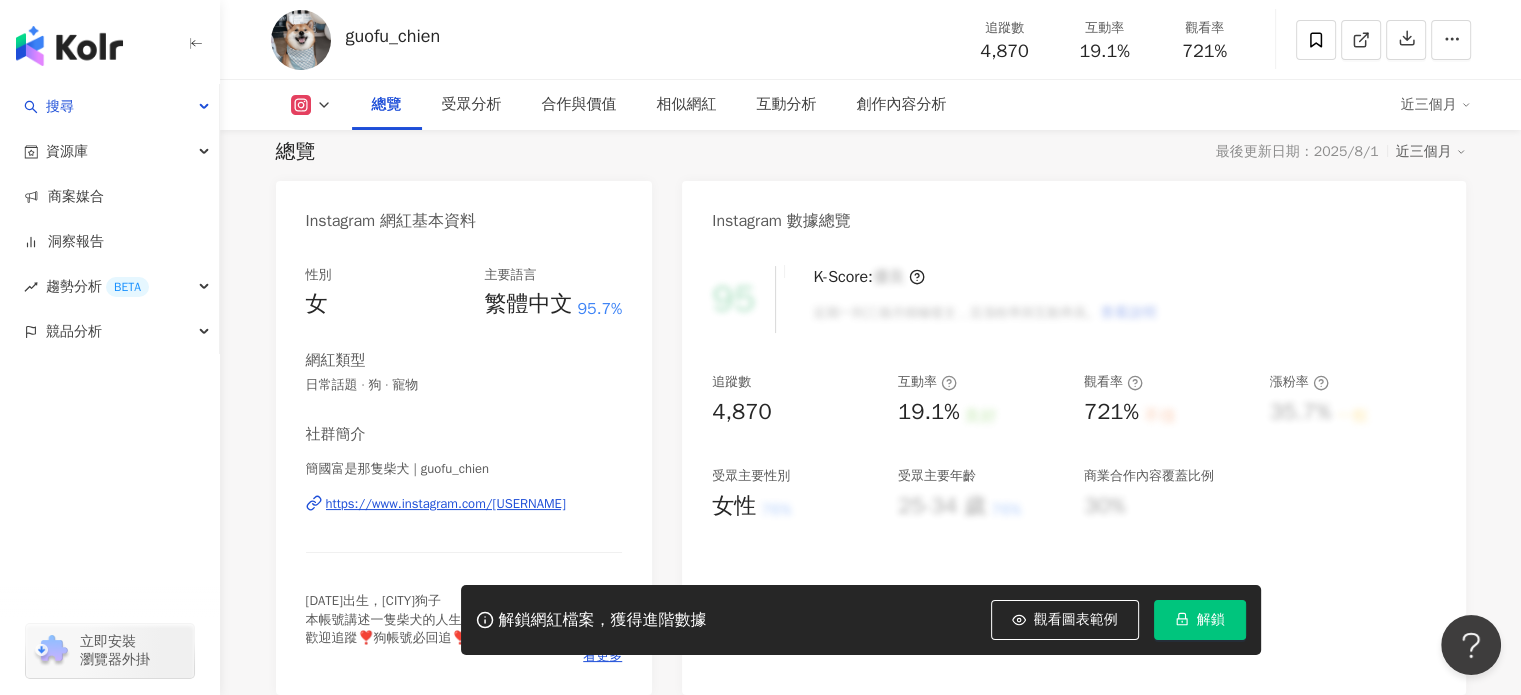 scroll, scrollTop: 100, scrollLeft: 0, axis: vertical 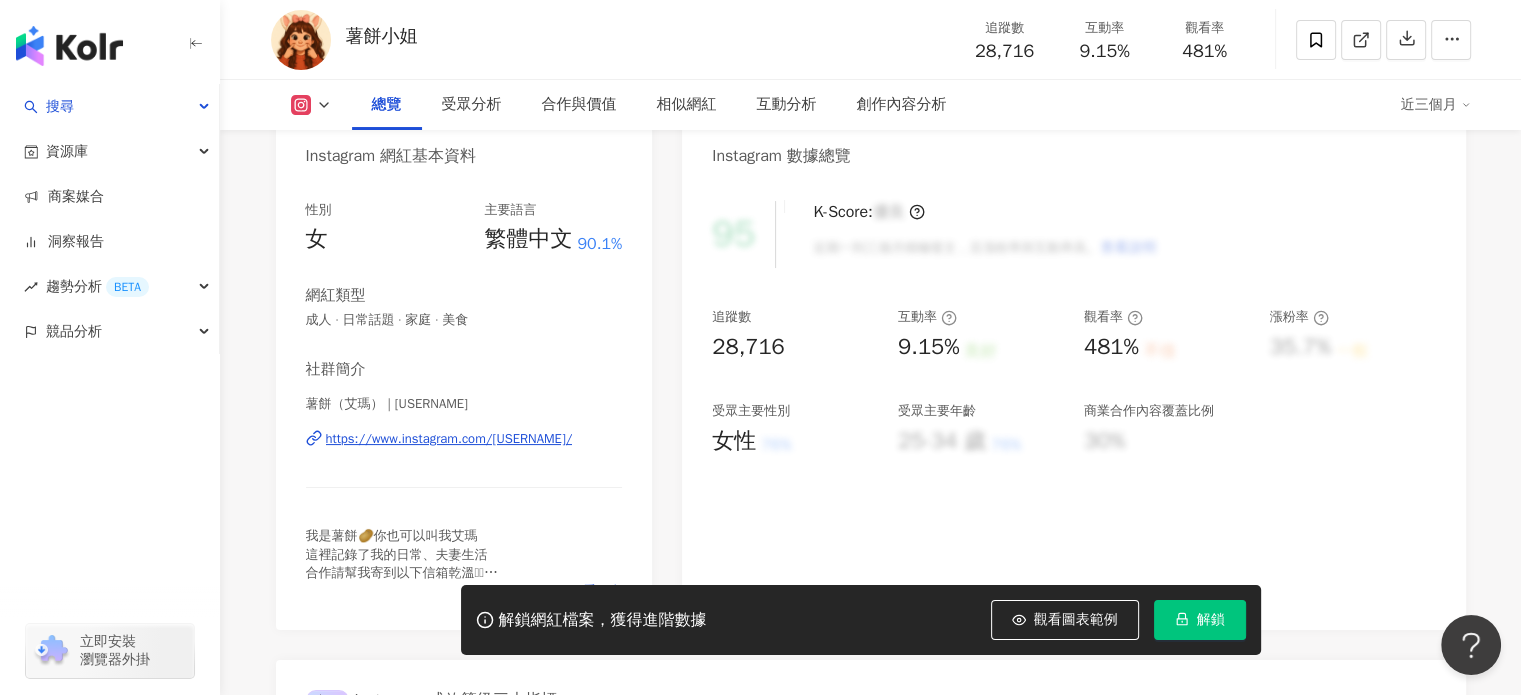 click on "https://www.instagram.com/ms.subin13/" at bounding box center [449, 439] 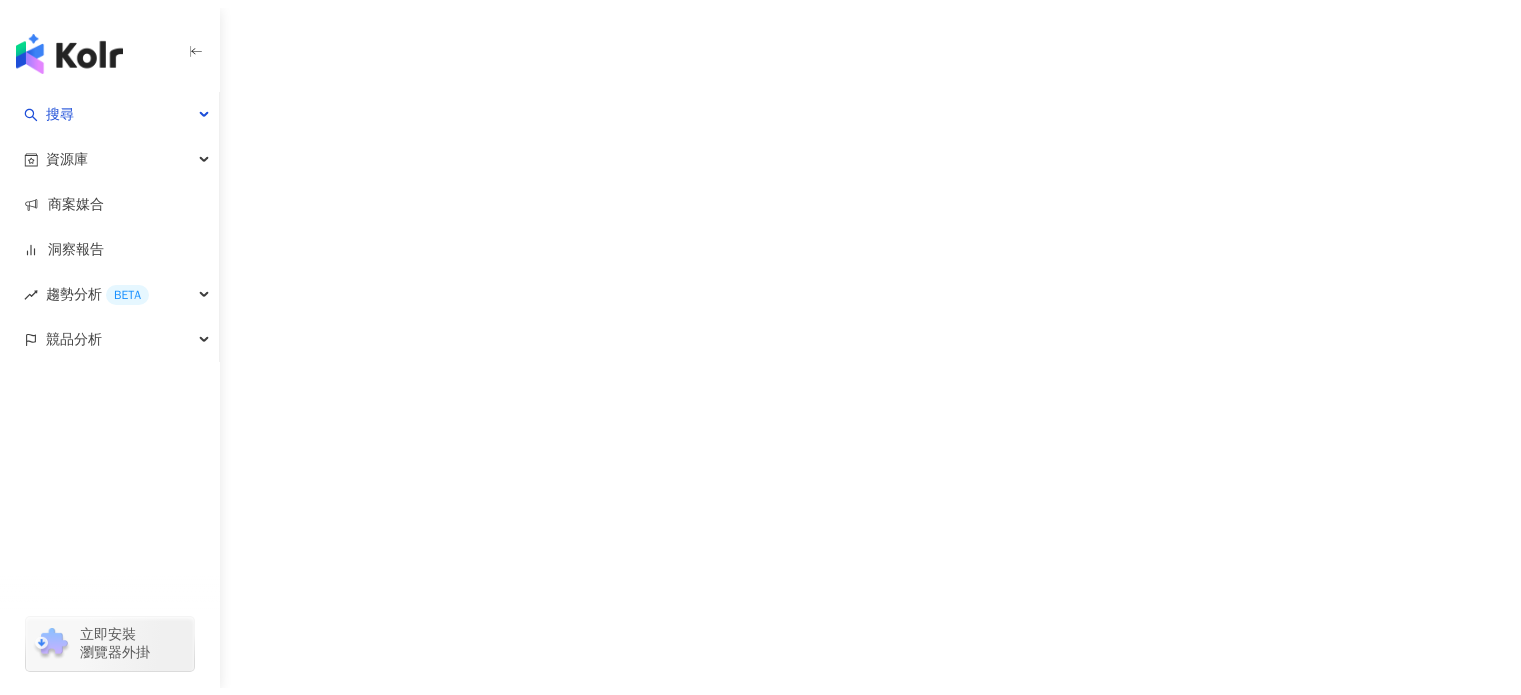 scroll, scrollTop: 0, scrollLeft: 0, axis: both 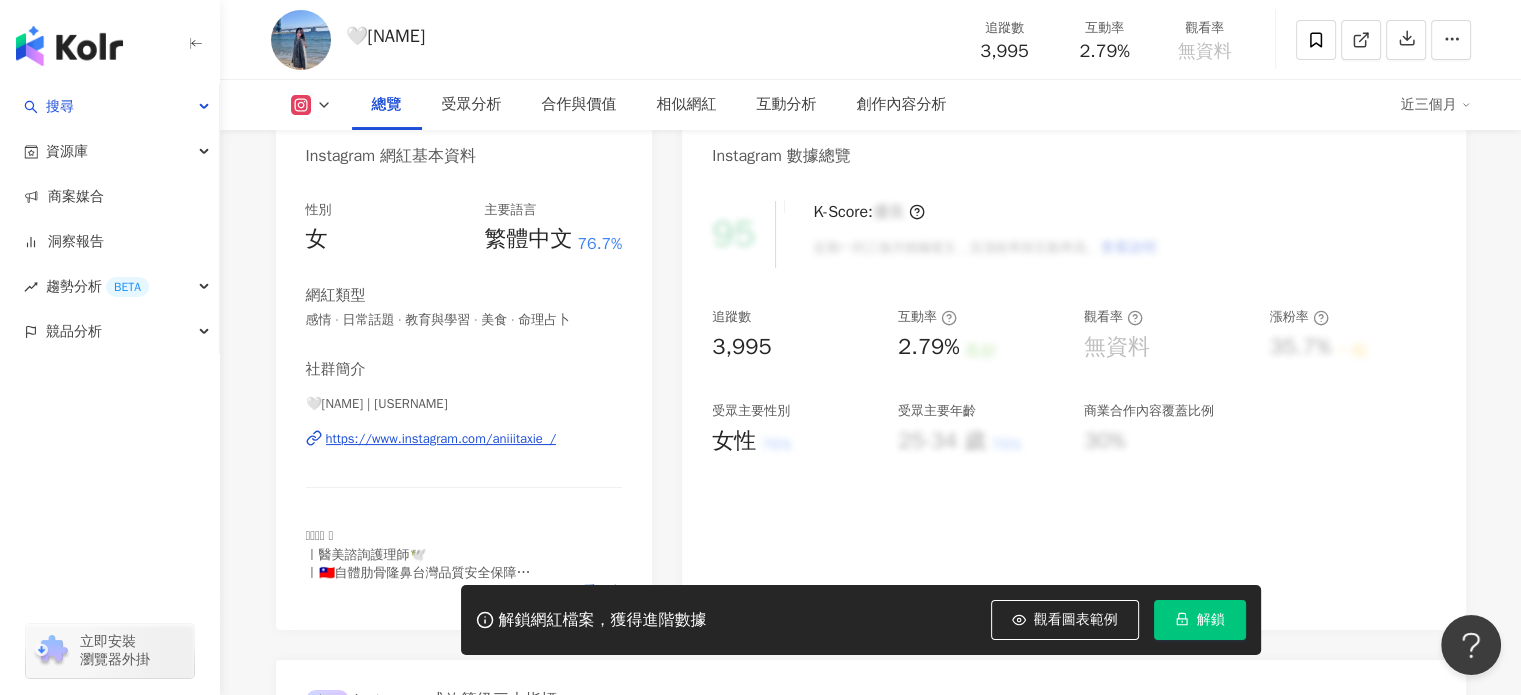 click on "https://www.instagram.com/aniiitaxie_/" at bounding box center [441, 439] 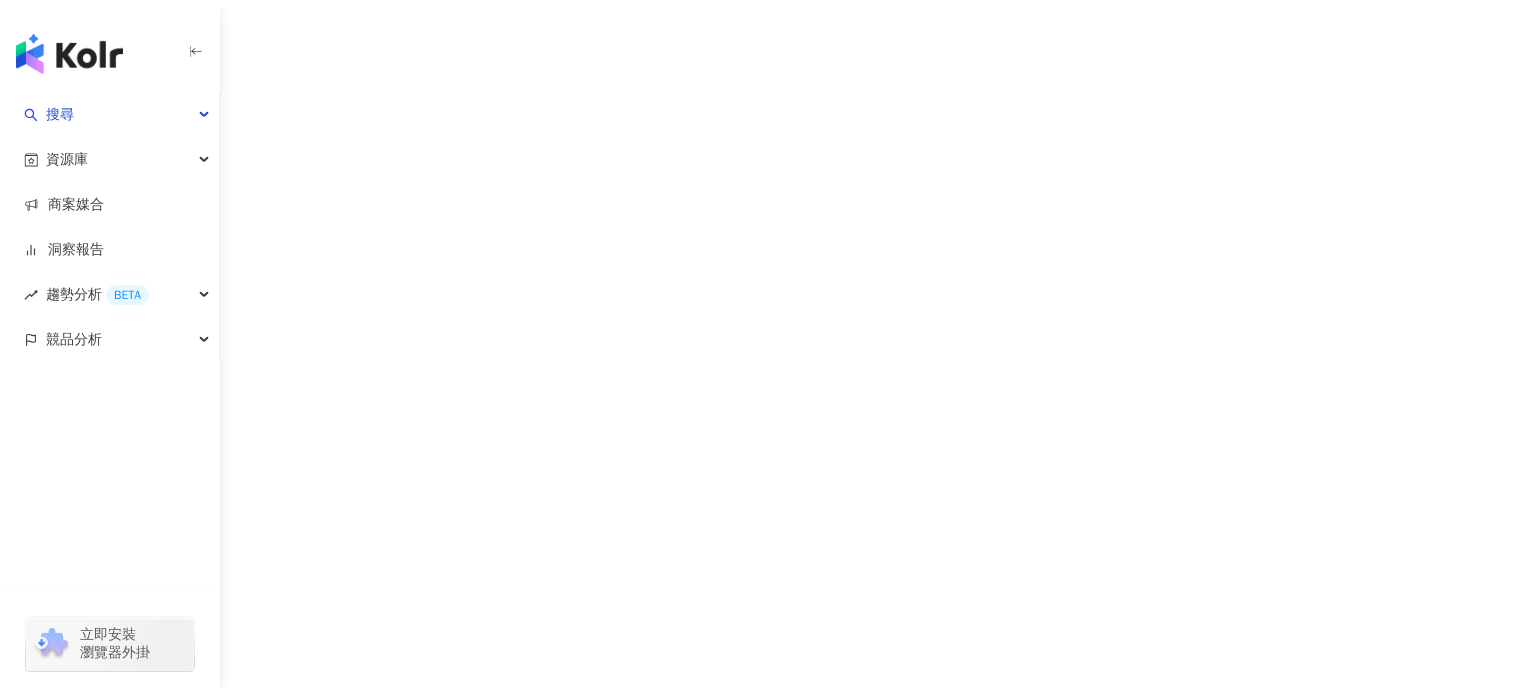 scroll, scrollTop: 0, scrollLeft: 0, axis: both 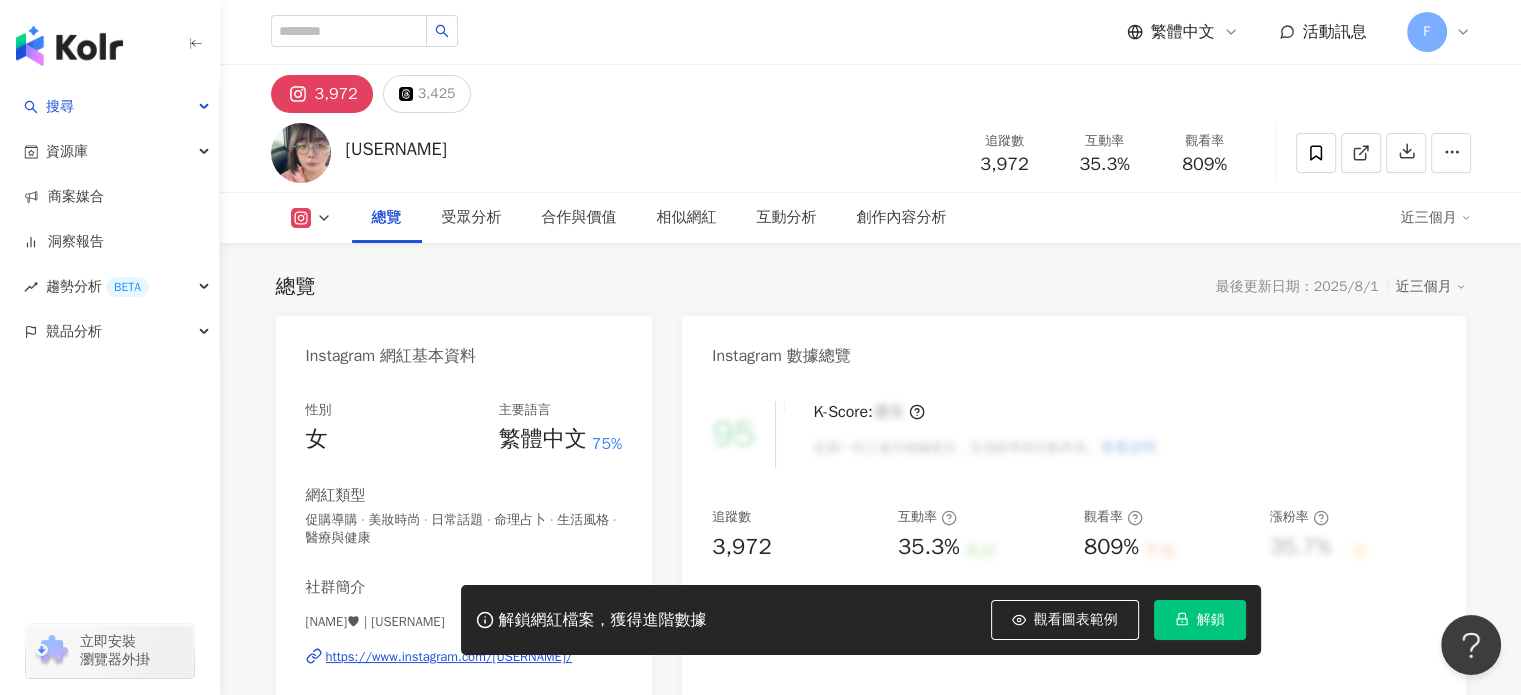 click on "https://www.instagram.com/ds55699/" at bounding box center (449, 657) 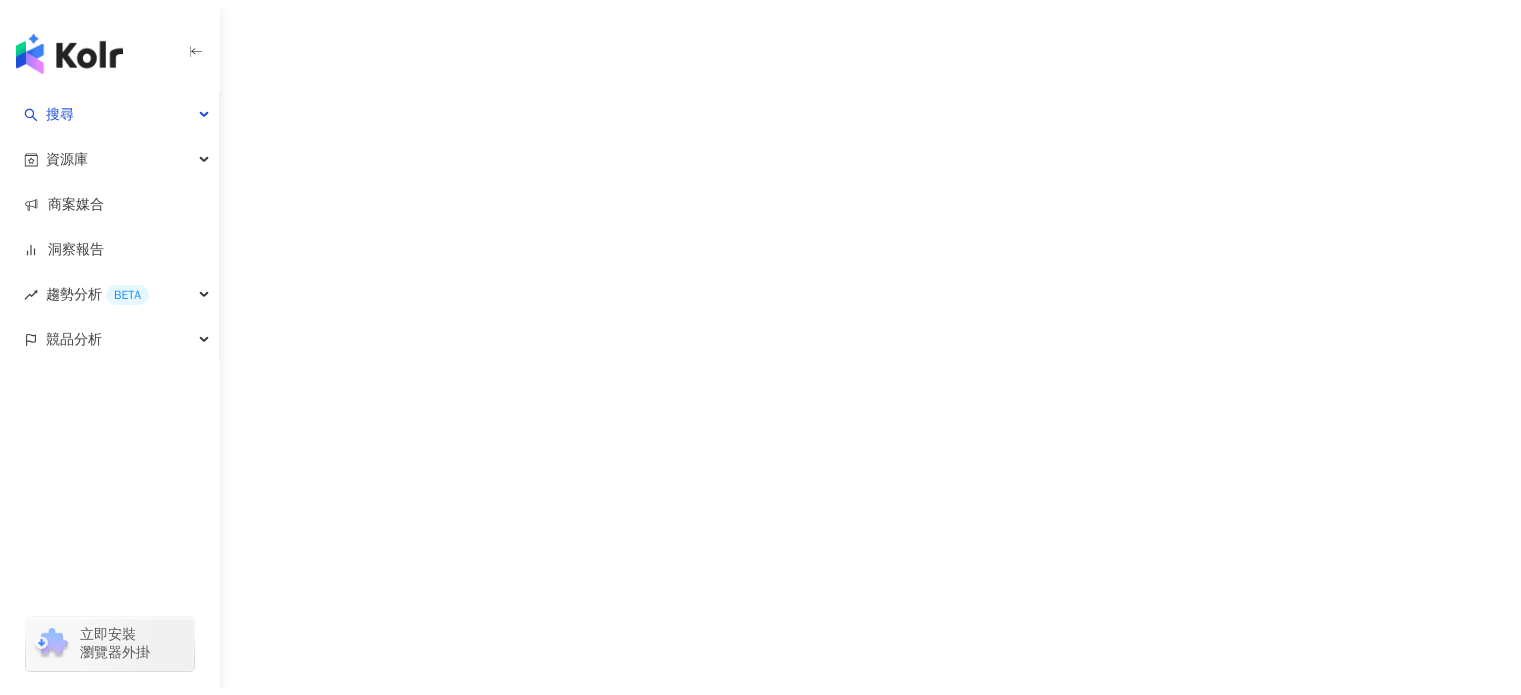 scroll, scrollTop: 0, scrollLeft: 0, axis: both 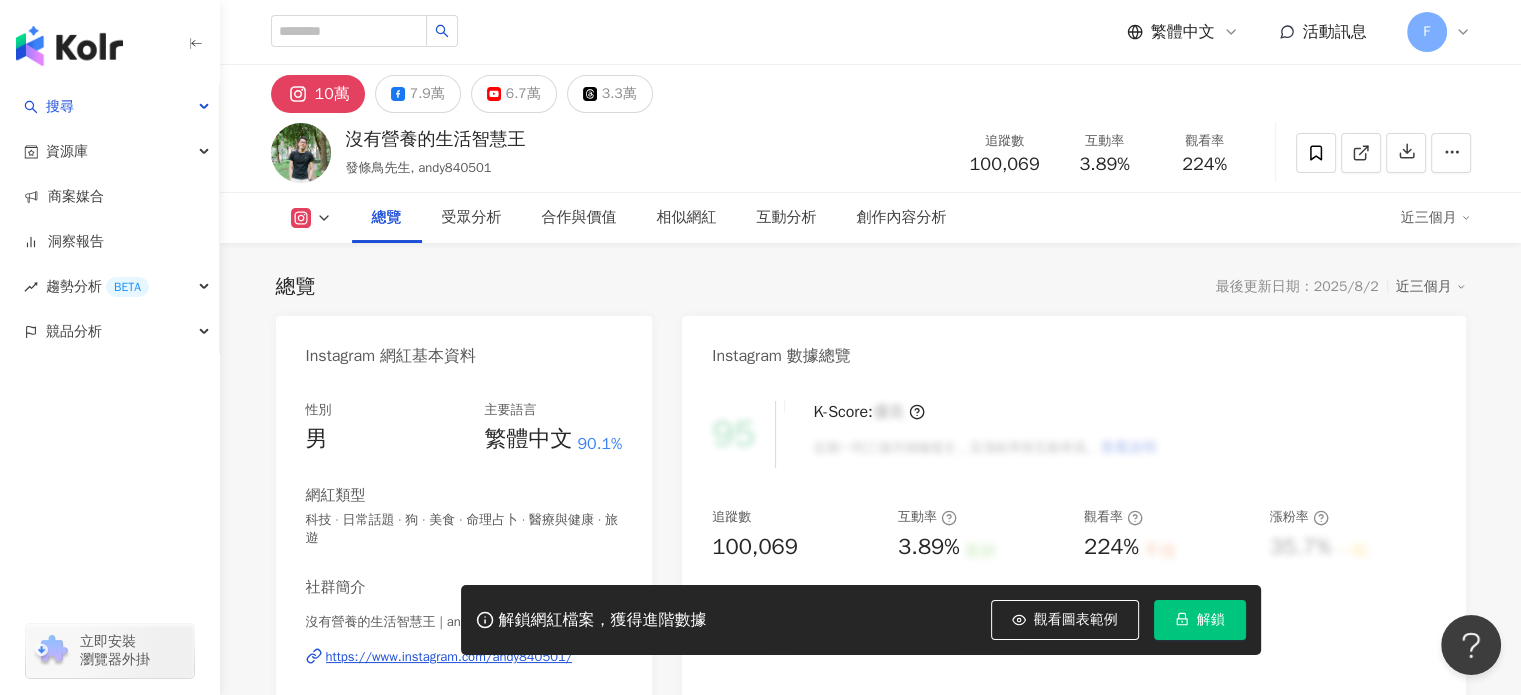 click on "https://www.instagram.com/andy840501/" at bounding box center (449, 657) 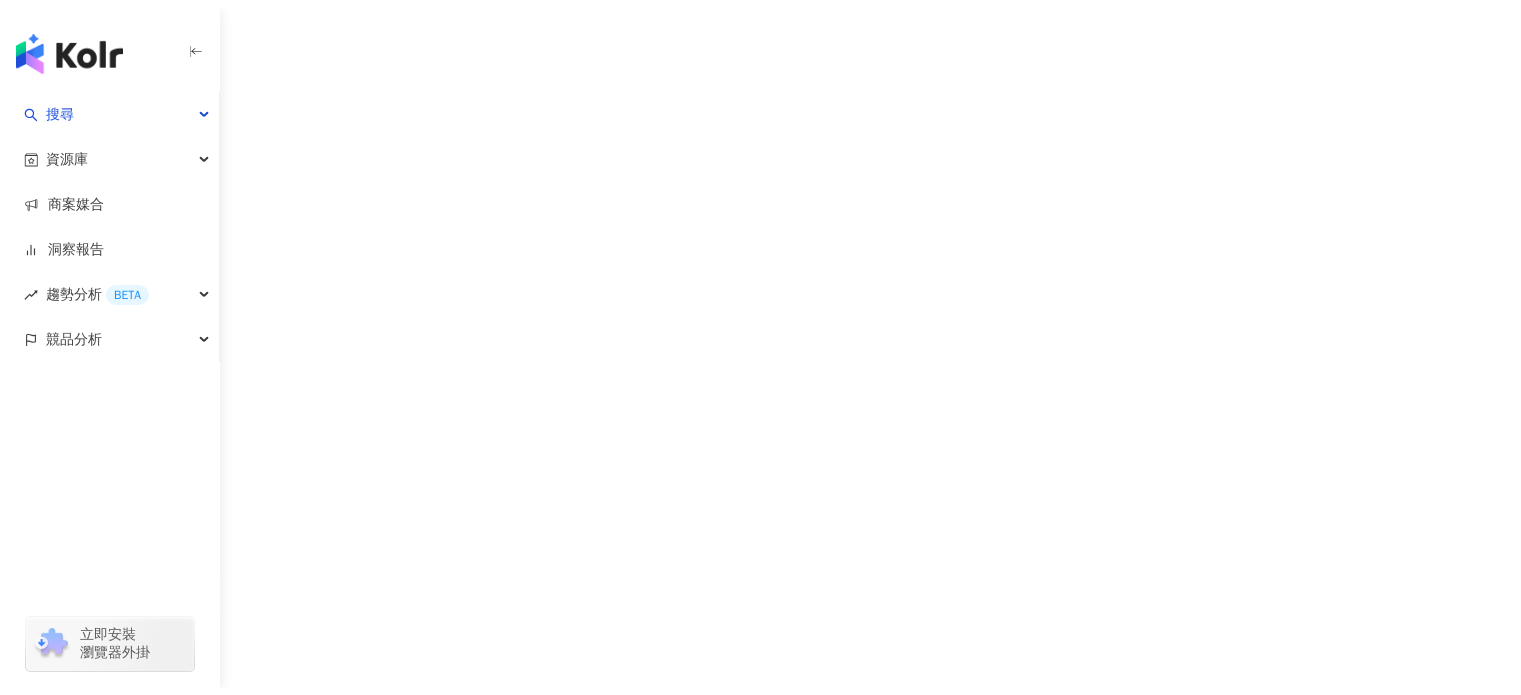 scroll, scrollTop: 0, scrollLeft: 0, axis: both 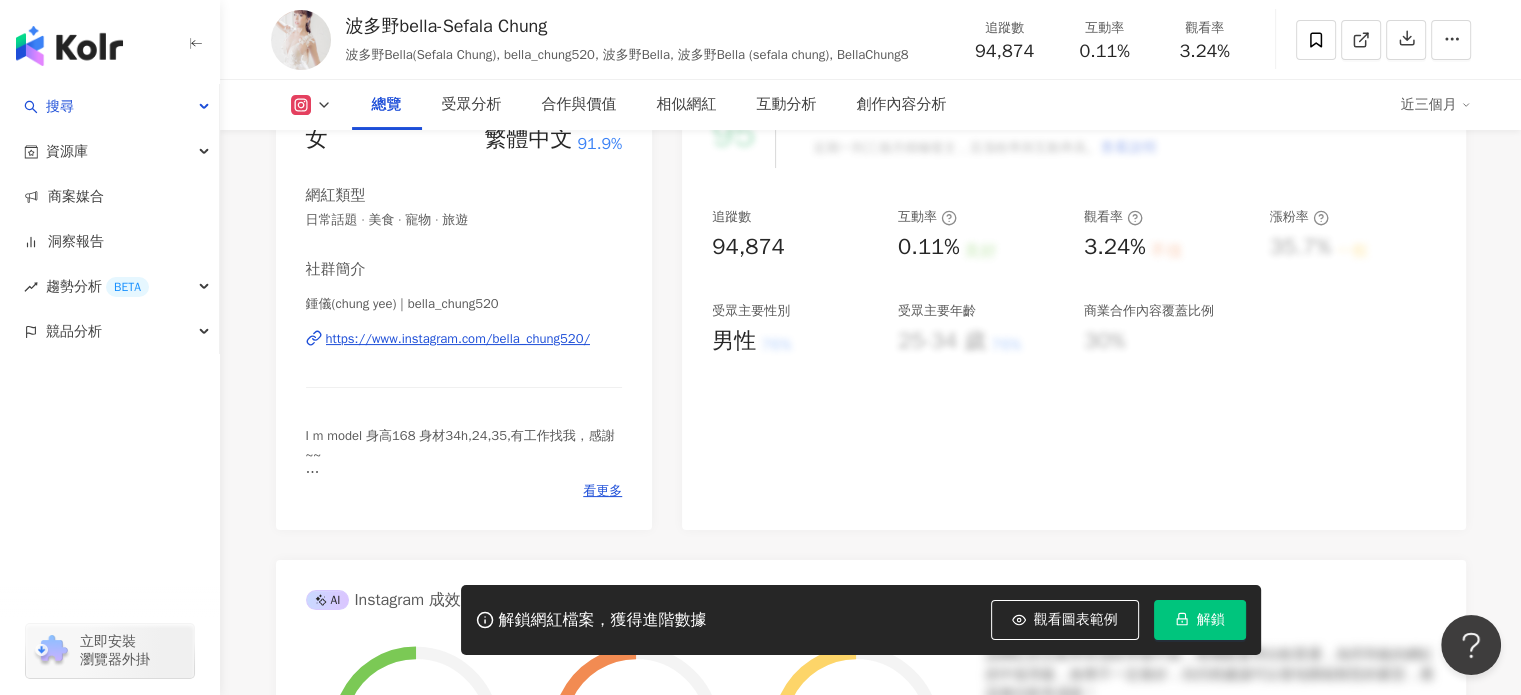 click on "https://www.instagram.com/bella_chung520/" at bounding box center [458, 339] 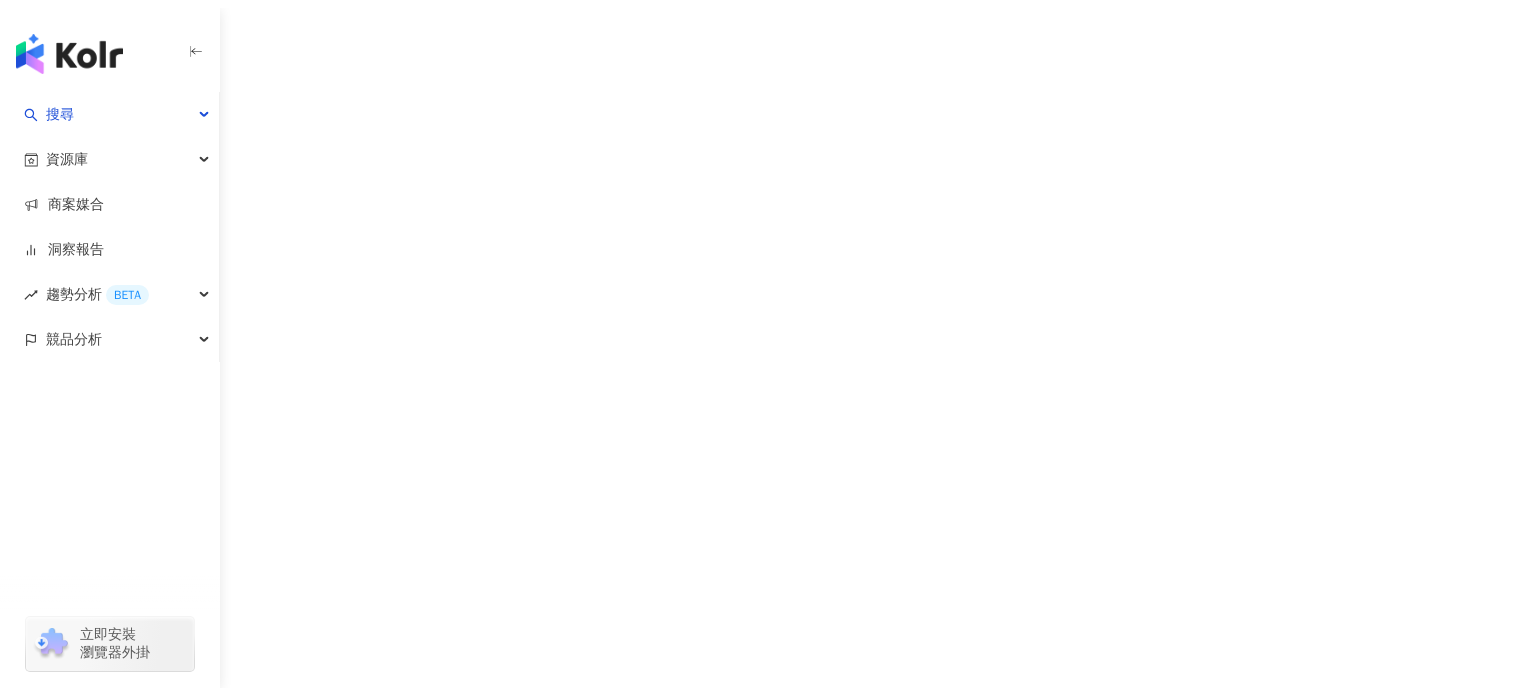 scroll, scrollTop: 0, scrollLeft: 0, axis: both 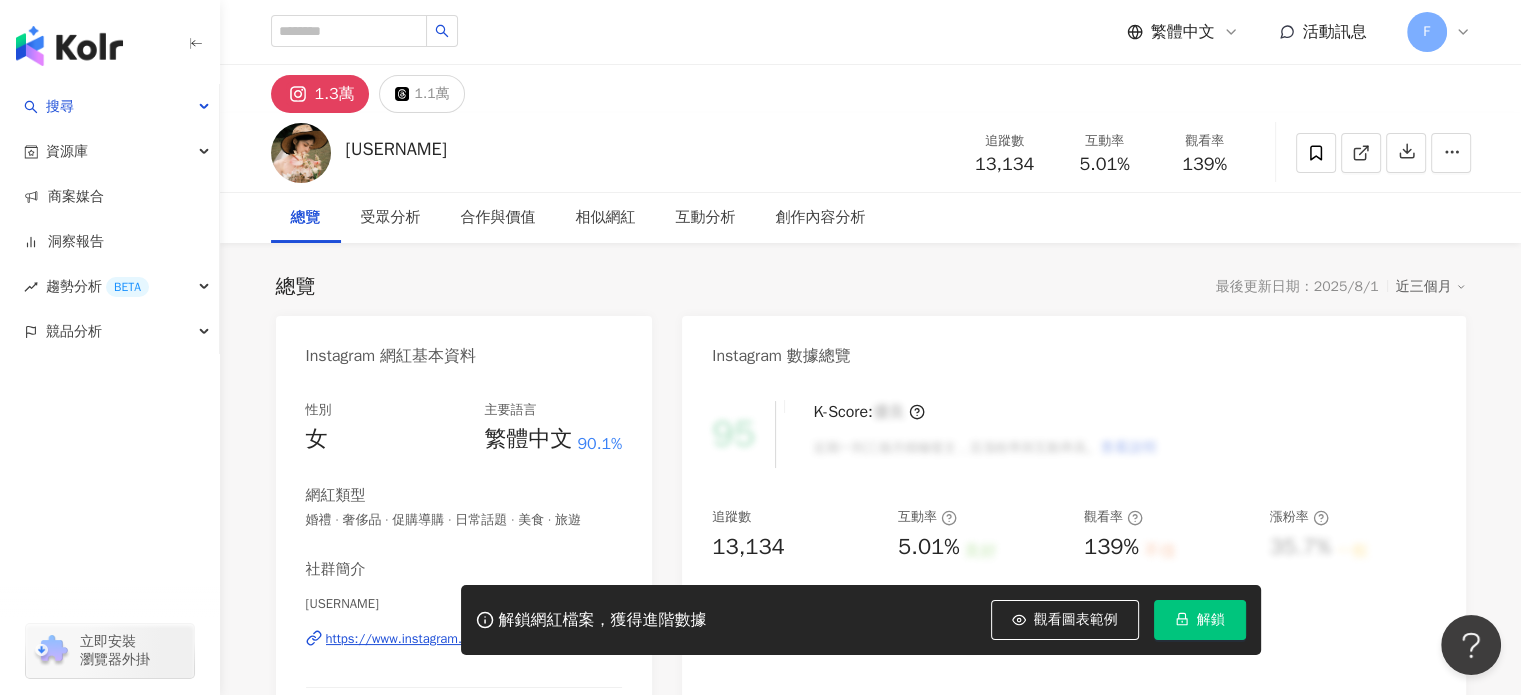 click on "https://www.instagram.com/yenchunnn/" at bounding box center [449, 639] 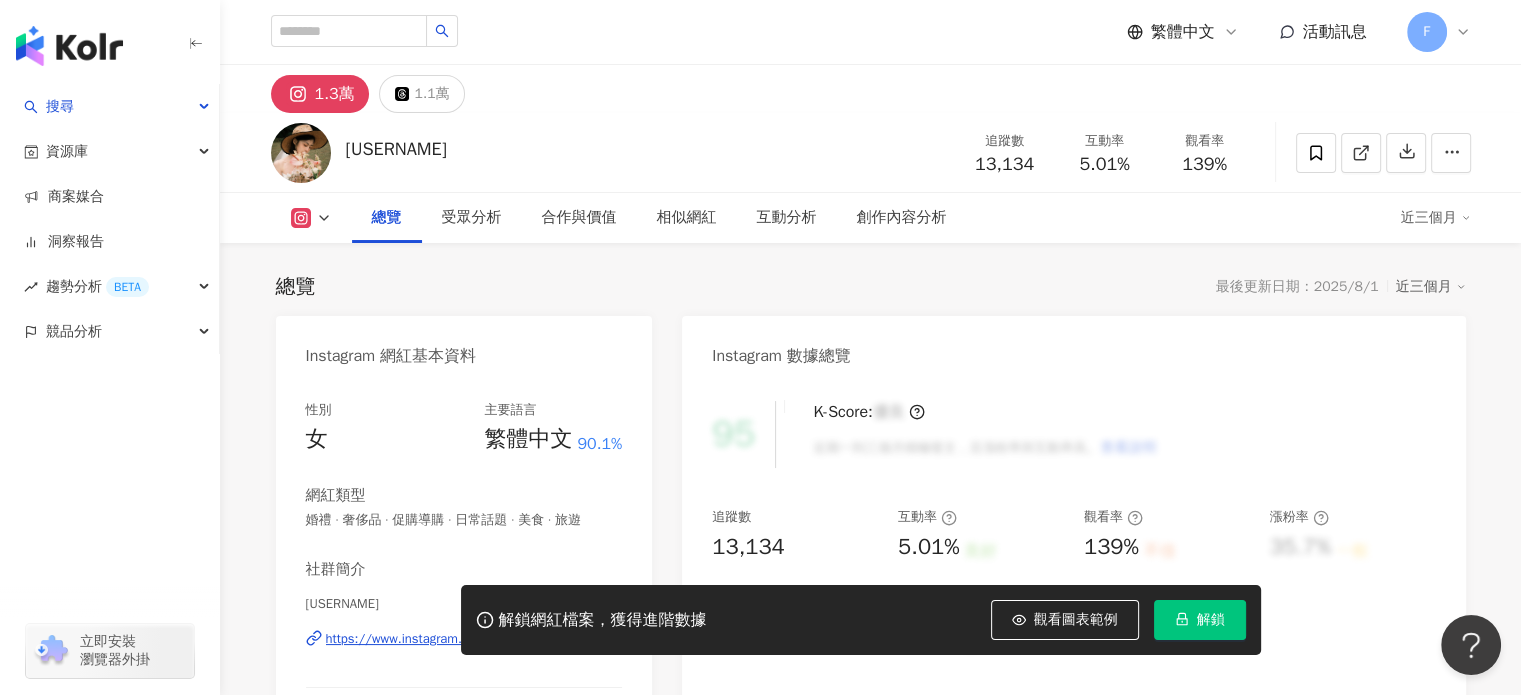 scroll, scrollTop: 200, scrollLeft: 0, axis: vertical 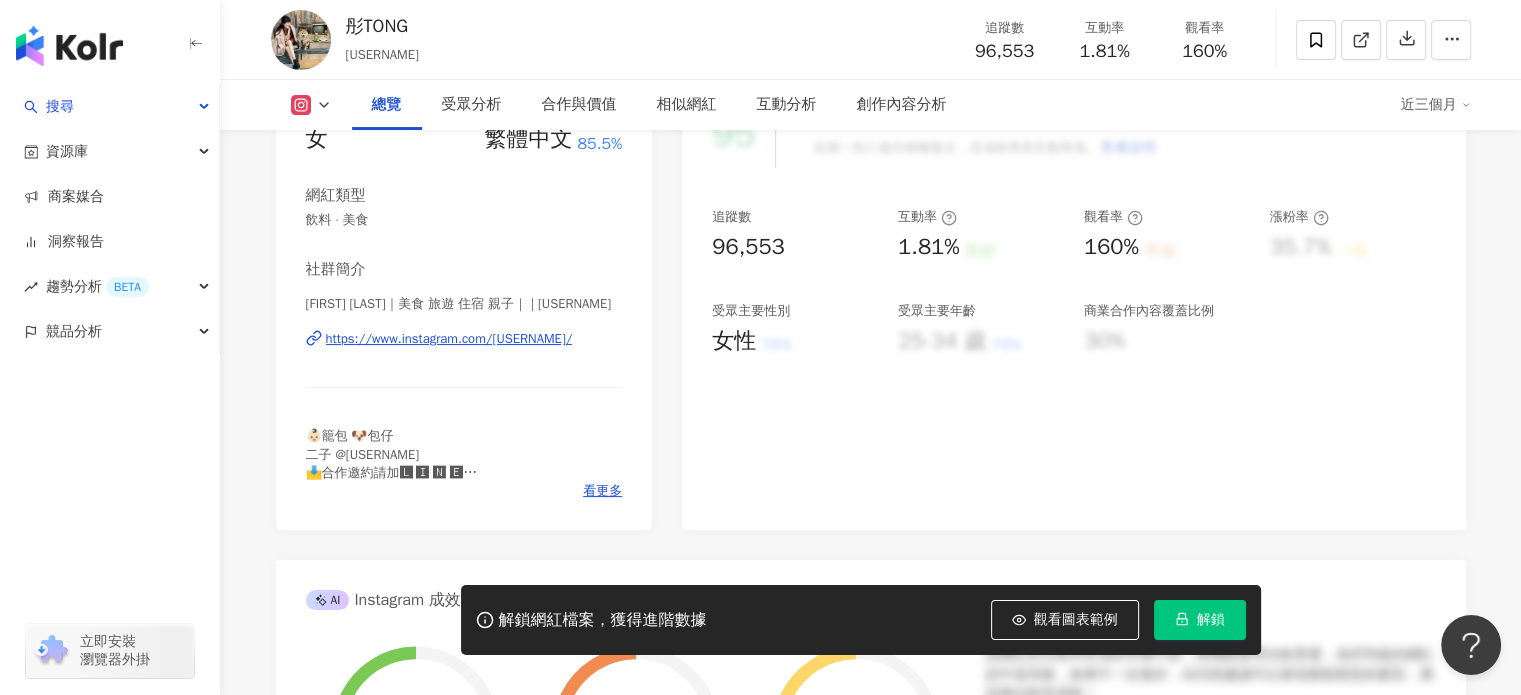 click on "https://www.instagram.com/tong_intw/" at bounding box center [449, 339] 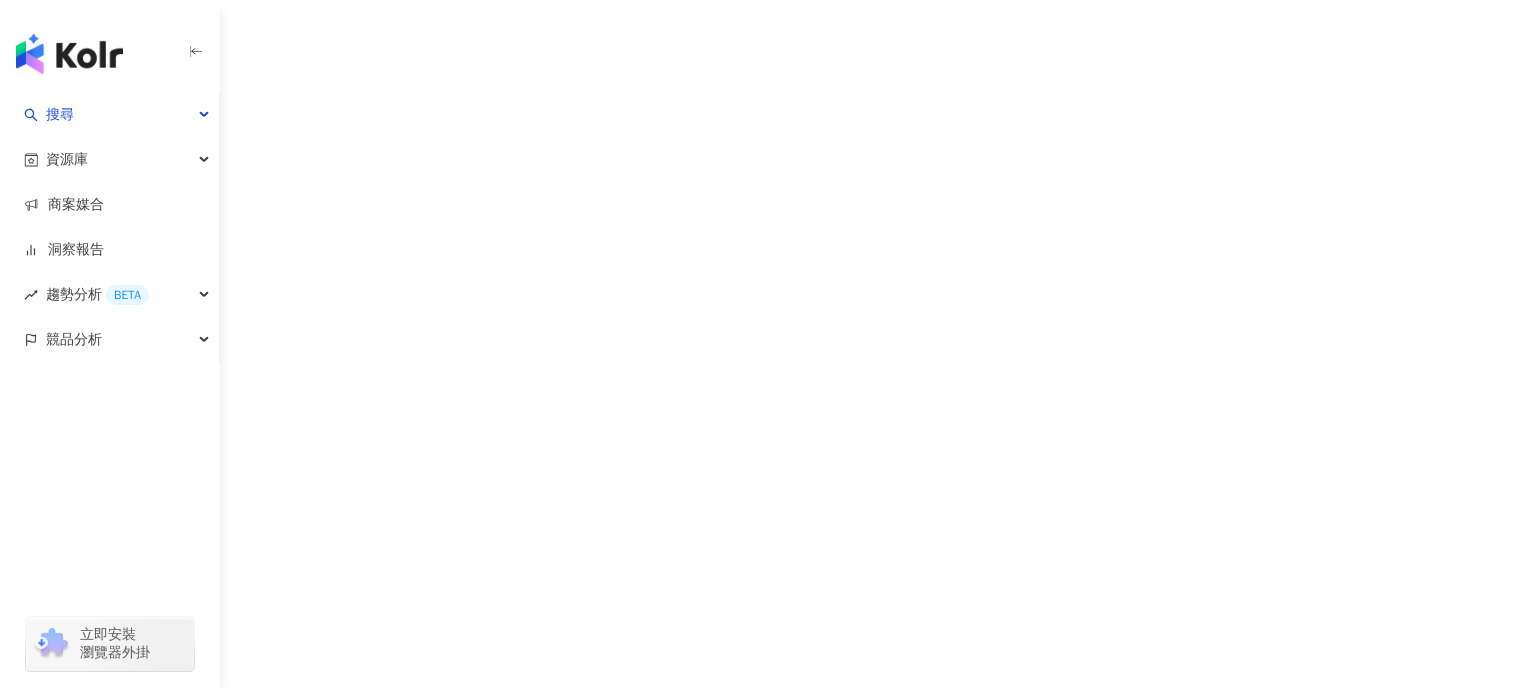 scroll, scrollTop: 0, scrollLeft: 0, axis: both 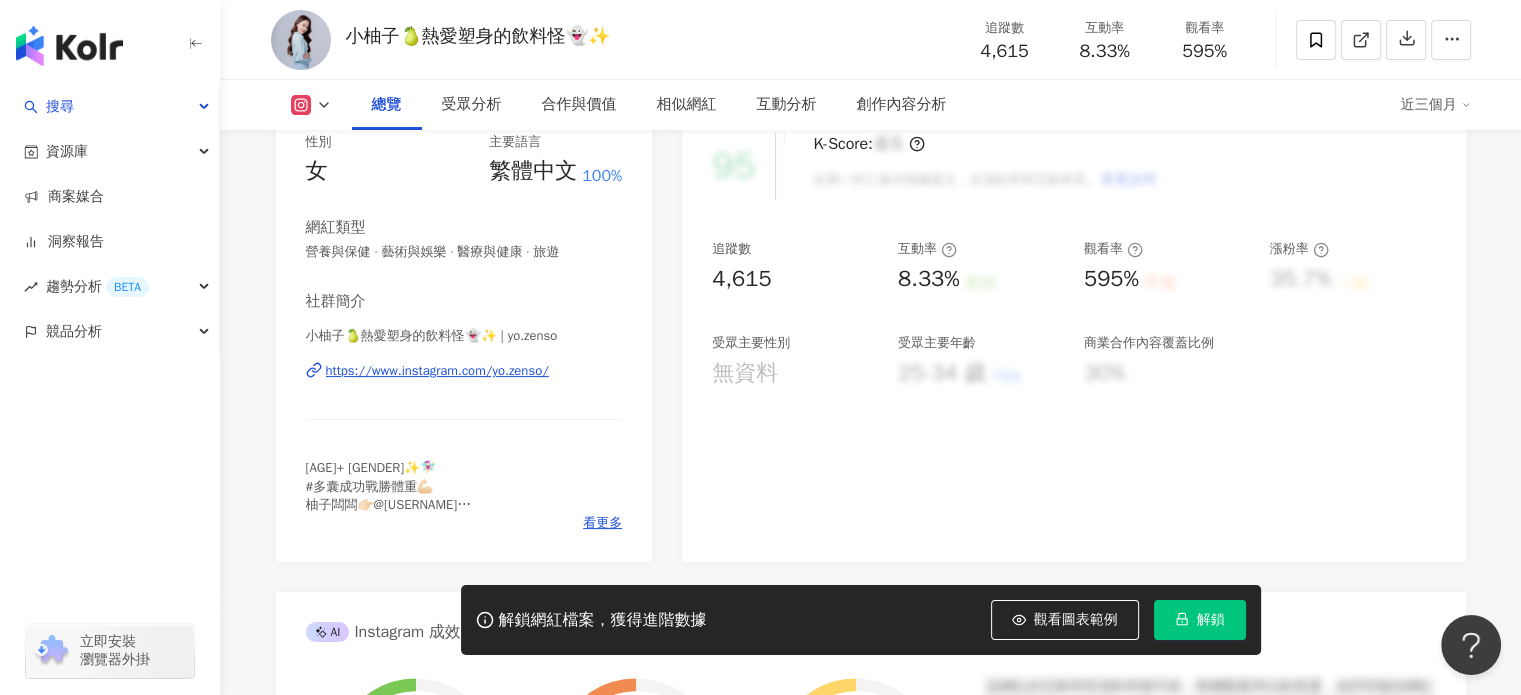click on "https://www.instagram.com/yo.zenso/" at bounding box center [437, 371] 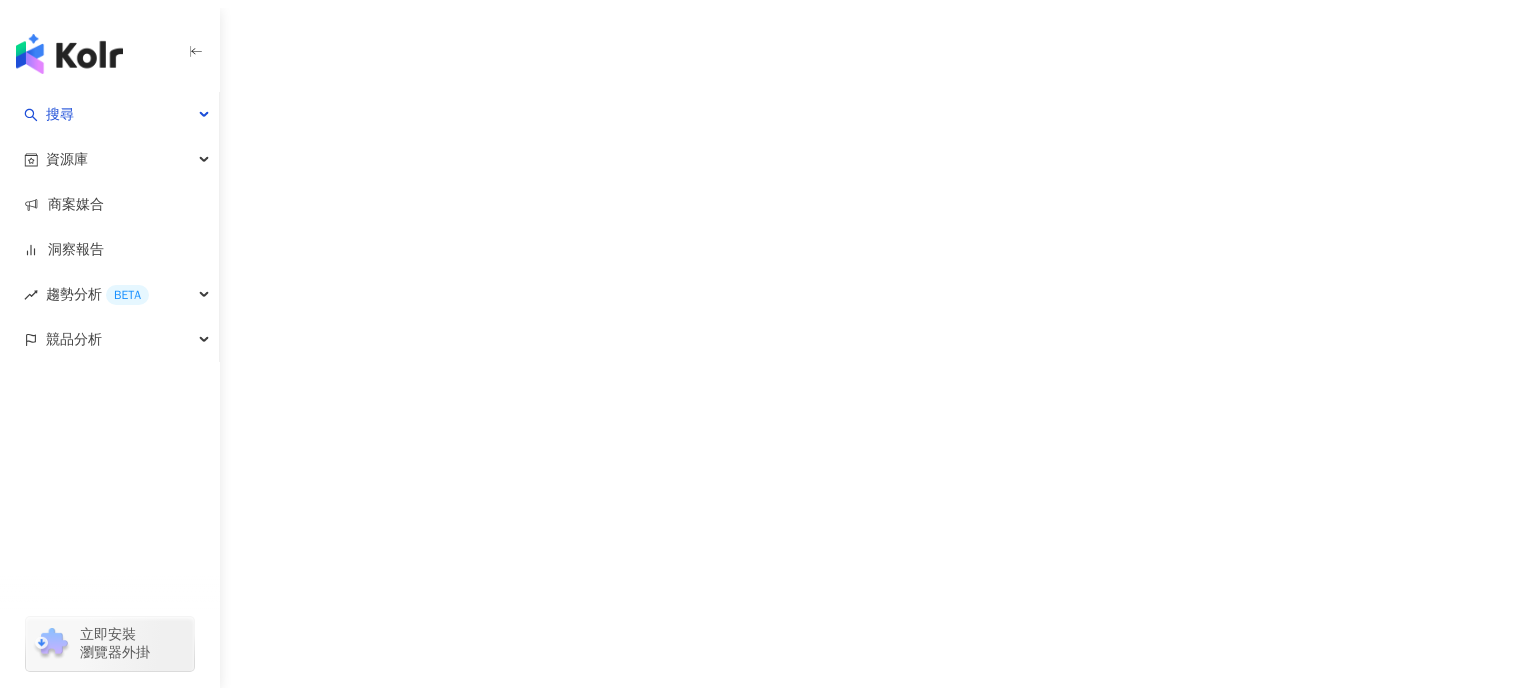 scroll, scrollTop: 0, scrollLeft: 0, axis: both 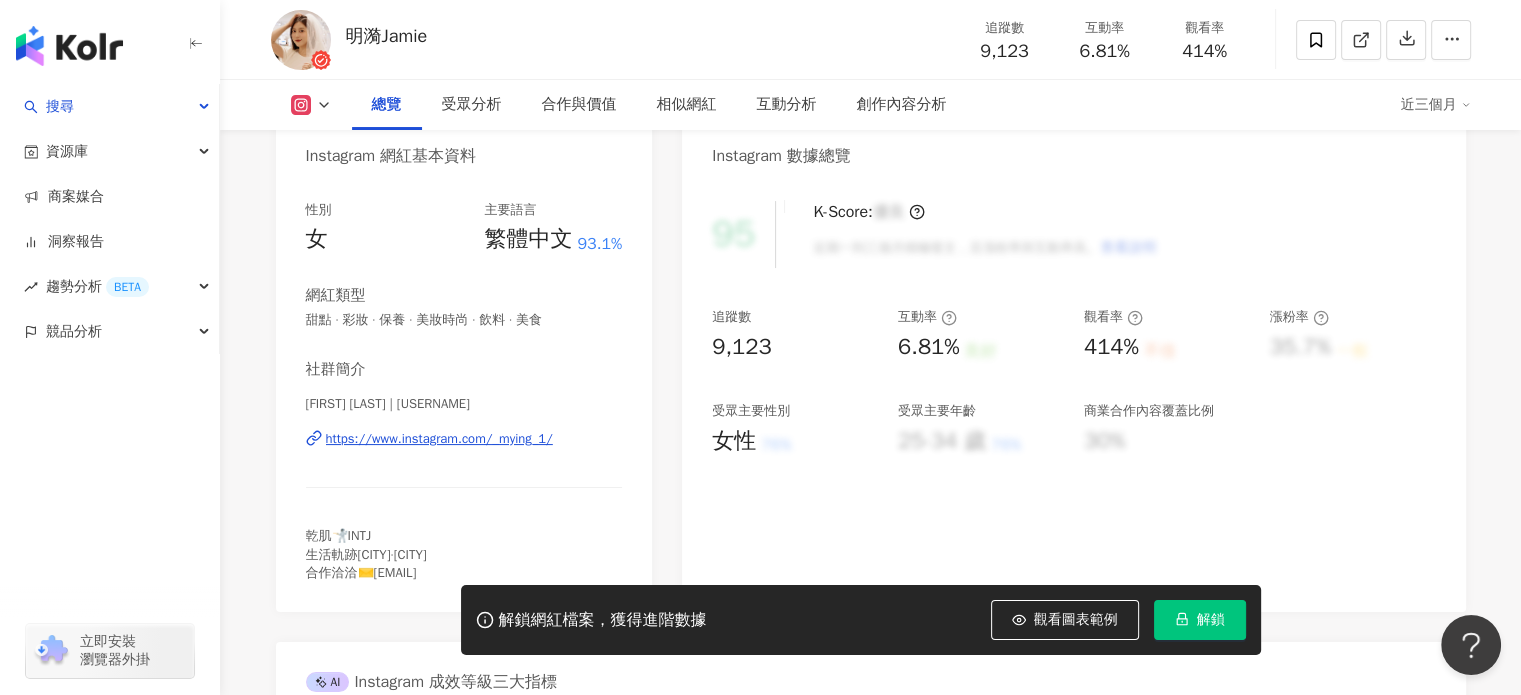 click on "https://www.instagram.com/_mying_1/" at bounding box center (439, 439) 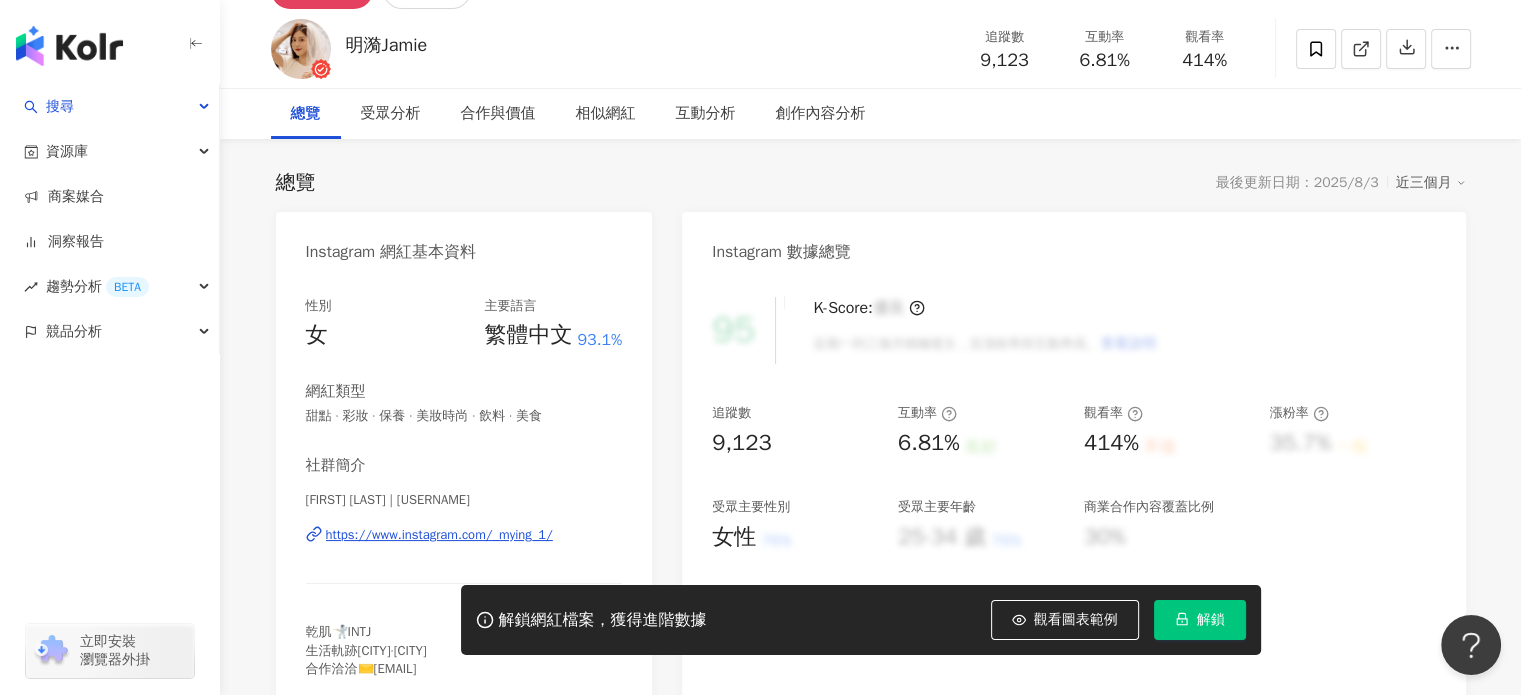 scroll, scrollTop: 200, scrollLeft: 0, axis: vertical 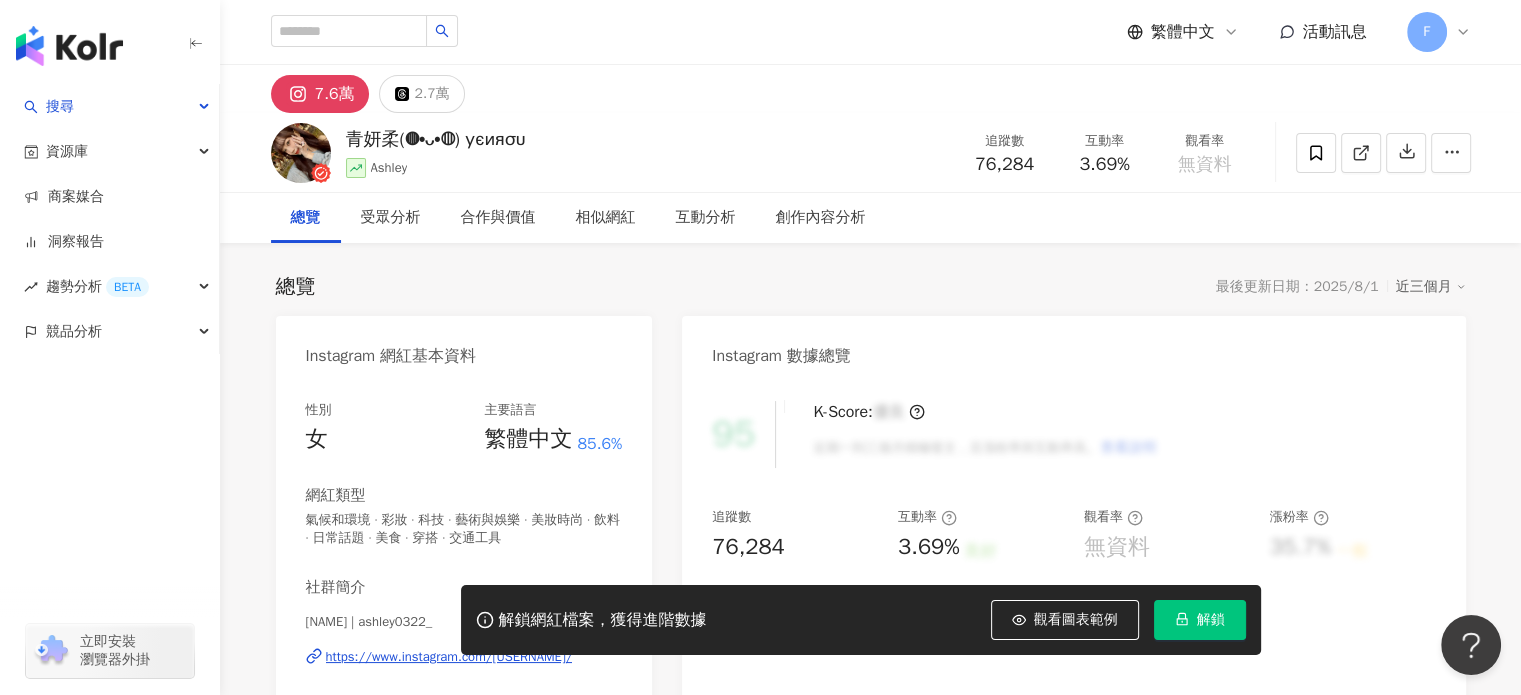 drag, startPoint x: 355, startPoint y: 135, endPoint x: 418, endPoint y: 136, distance: 63.007935 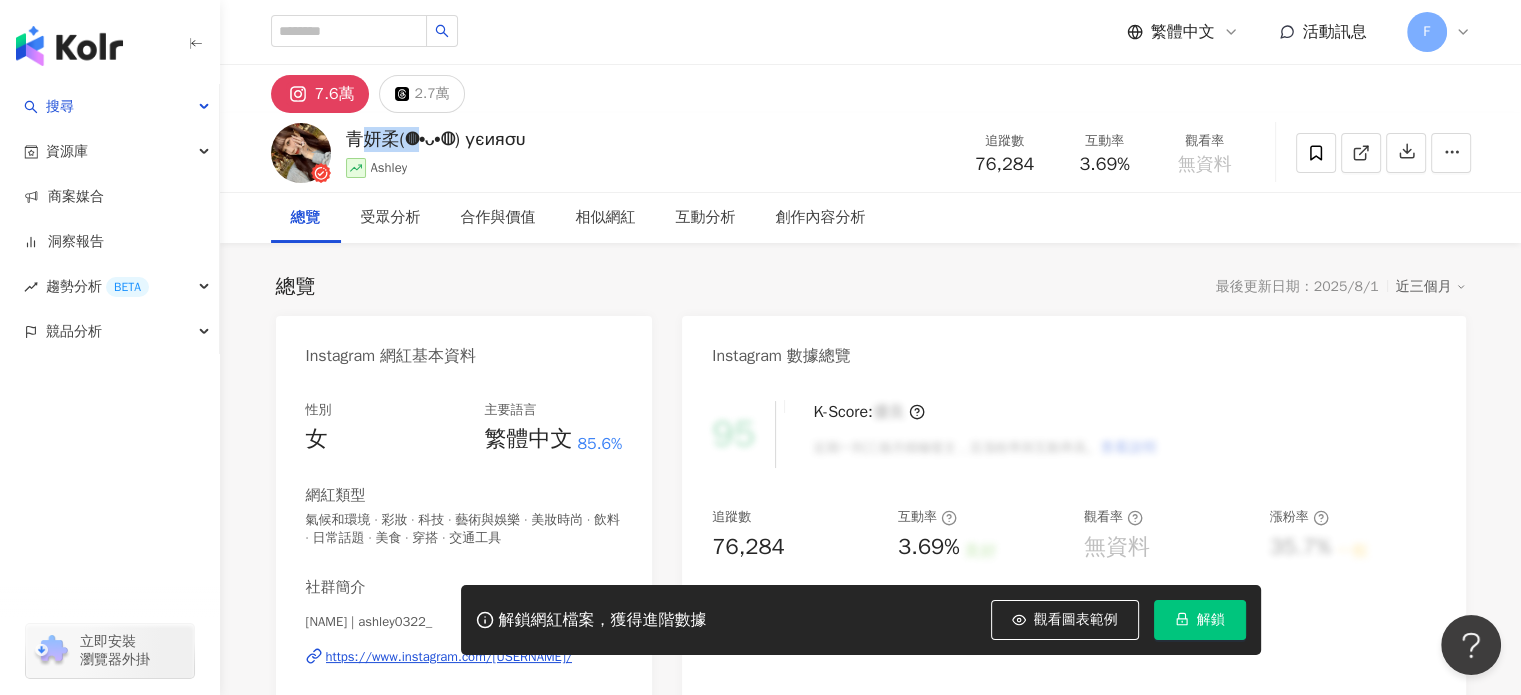 click on "青妍柔(◍•ᴗ•◍) уєияσυ" at bounding box center [436, 139] 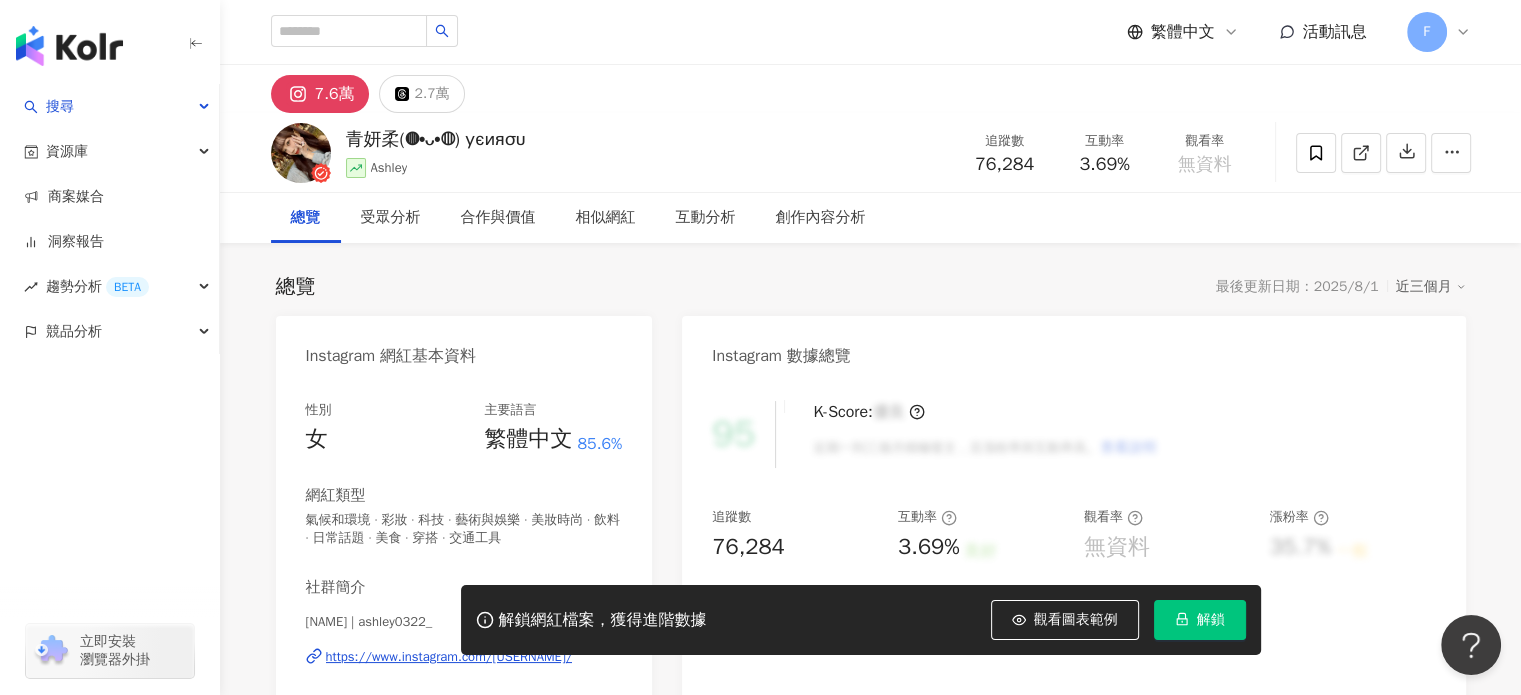 click on "青妍柔(◍•ᴗ•◍) уєияσυ" at bounding box center (436, 139) 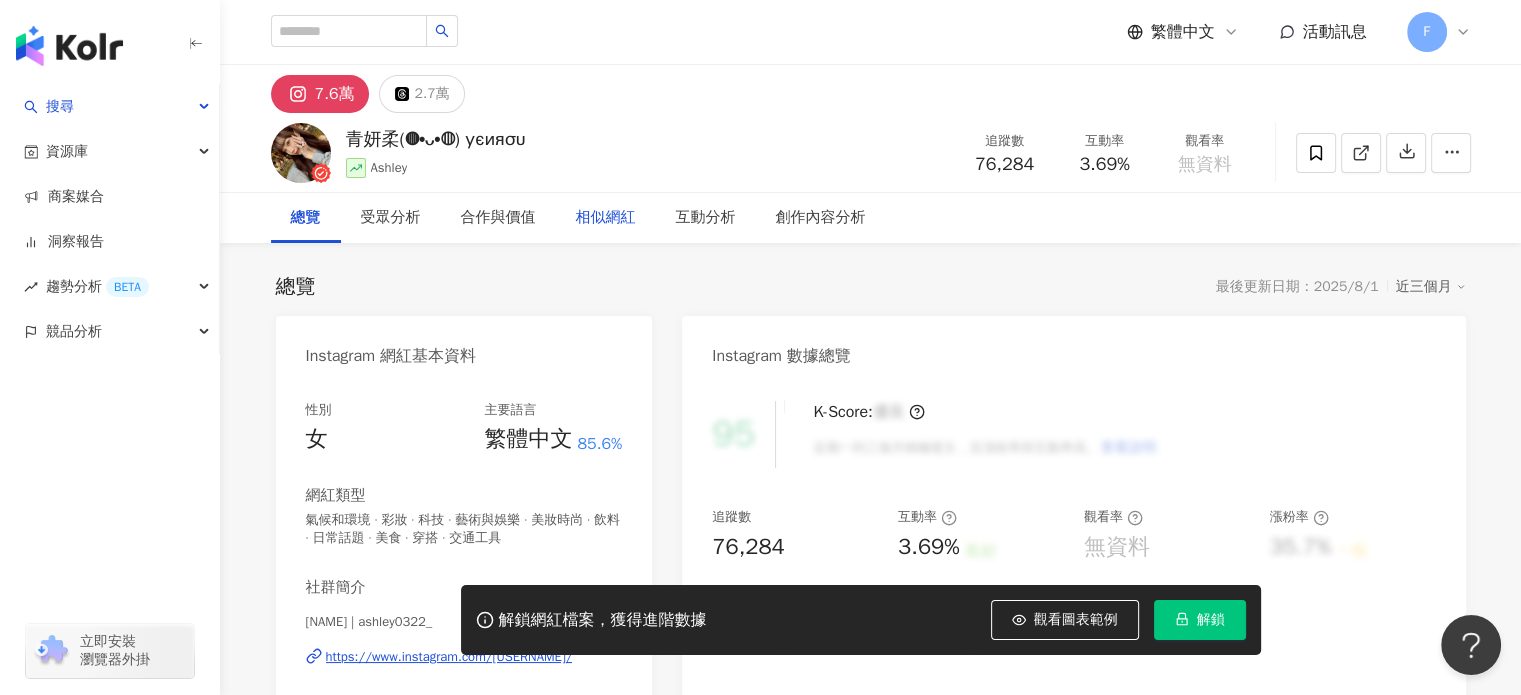 drag, startPoint x: 375, startPoint y: 142, endPoint x: 628, endPoint y: 210, distance: 261.979 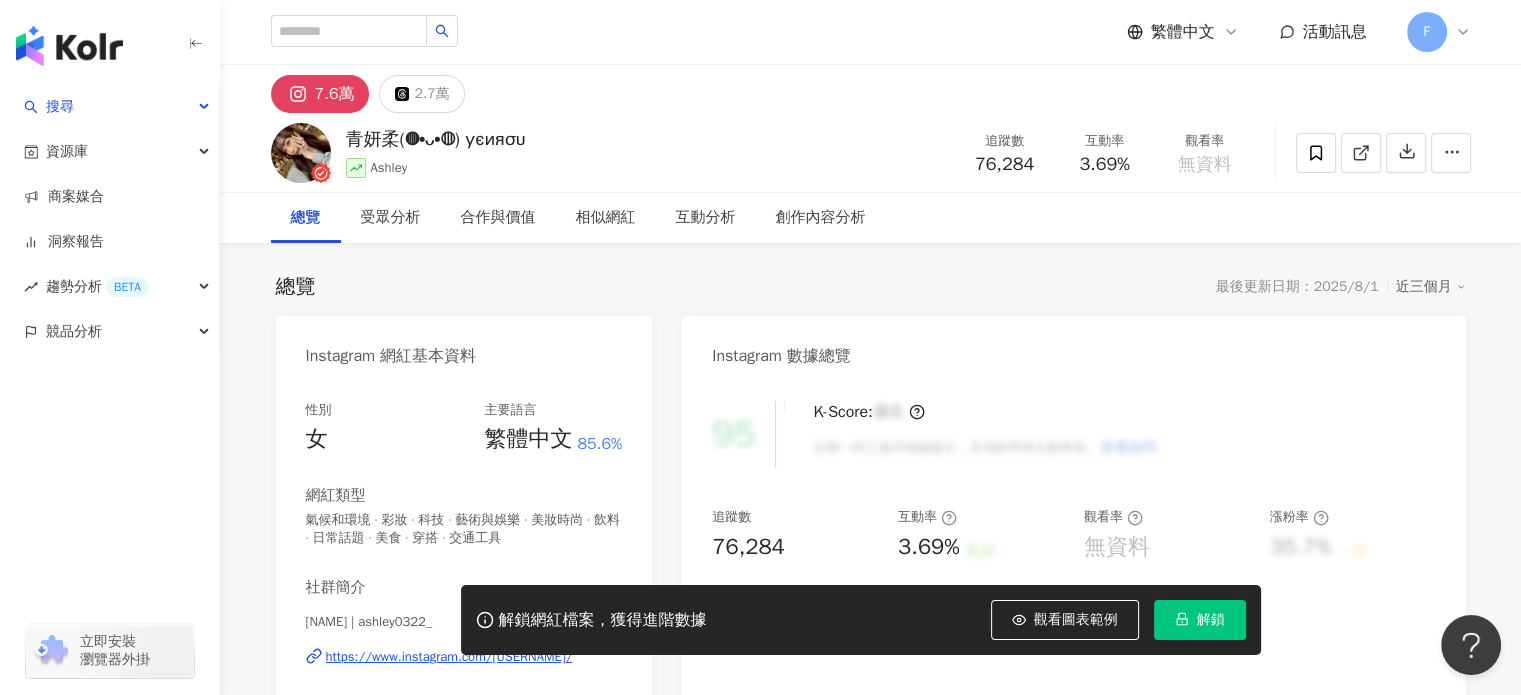 scroll, scrollTop: 500, scrollLeft: 0, axis: vertical 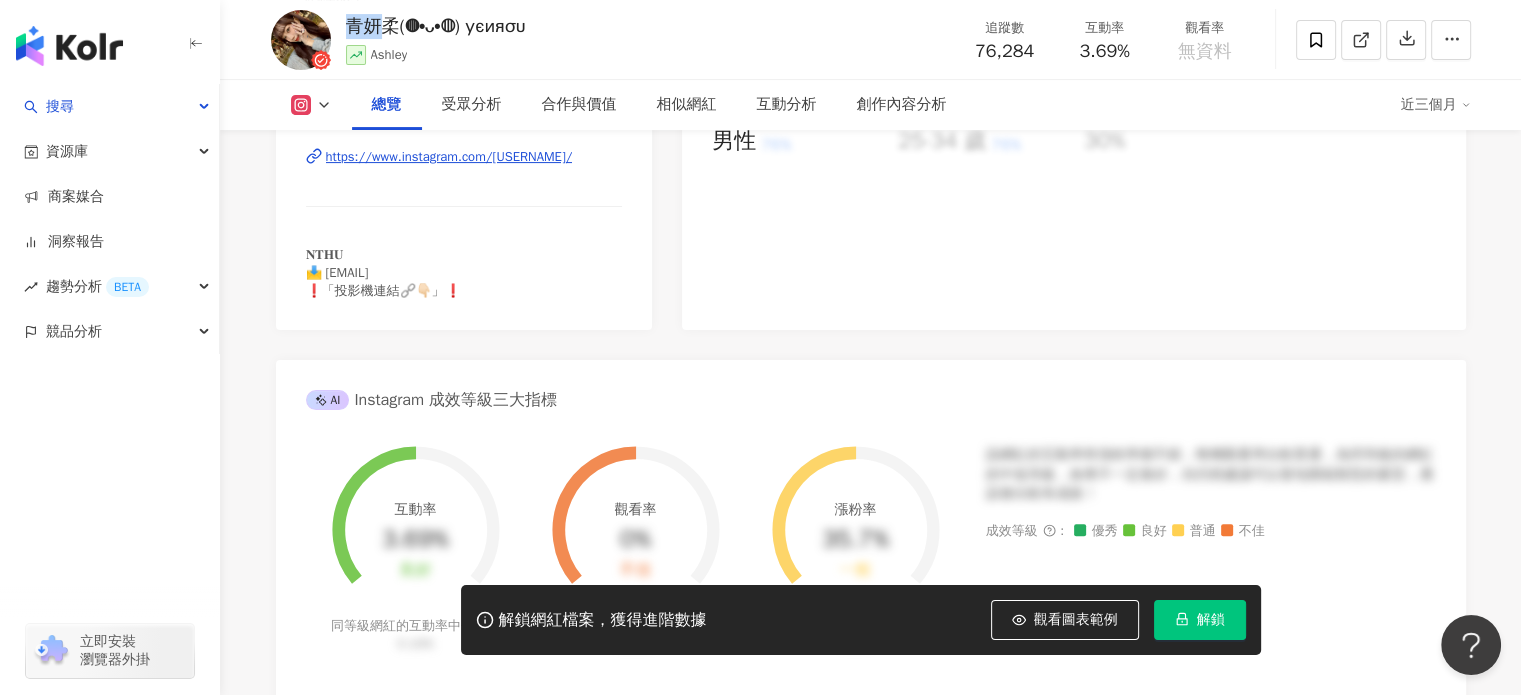 click on "https://www.instagram.com/ashley0322_/" at bounding box center [449, 157] 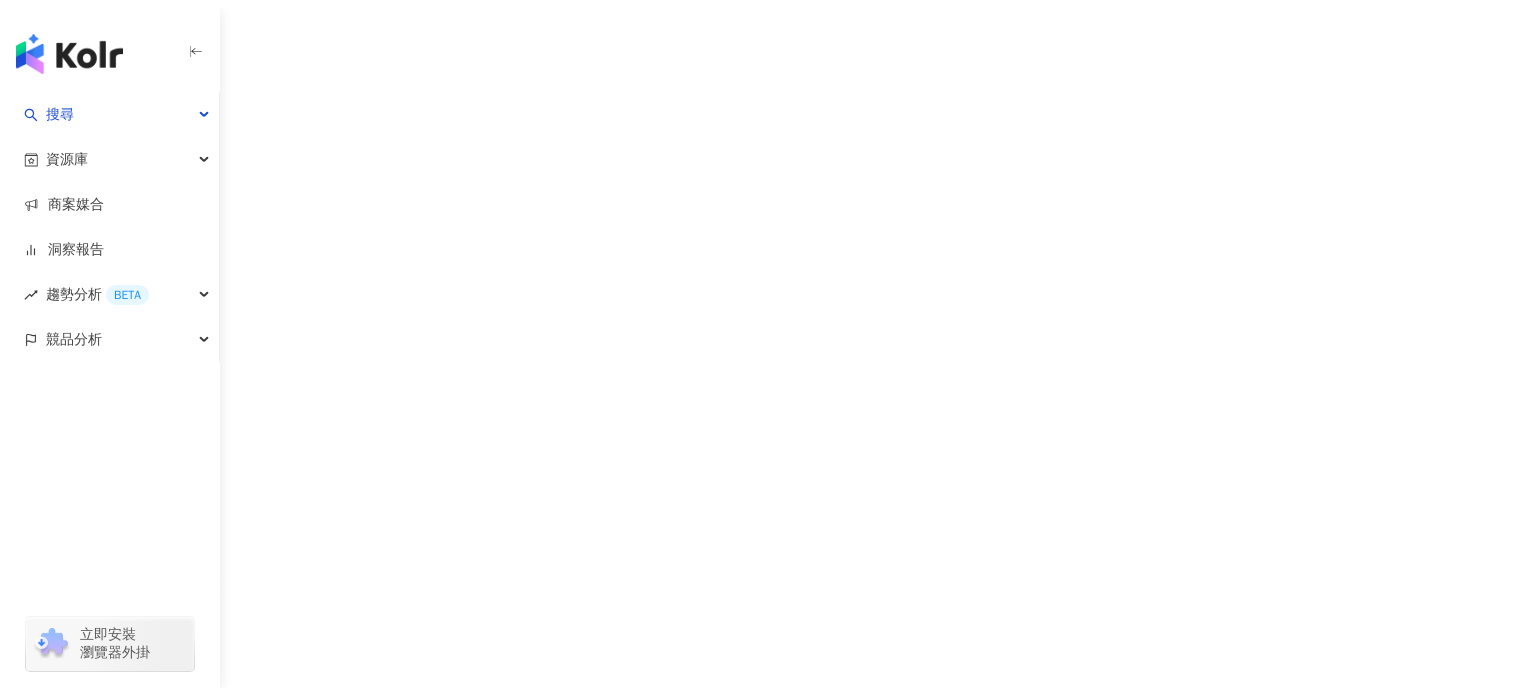 scroll, scrollTop: 0, scrollLeft: 0, axis: both 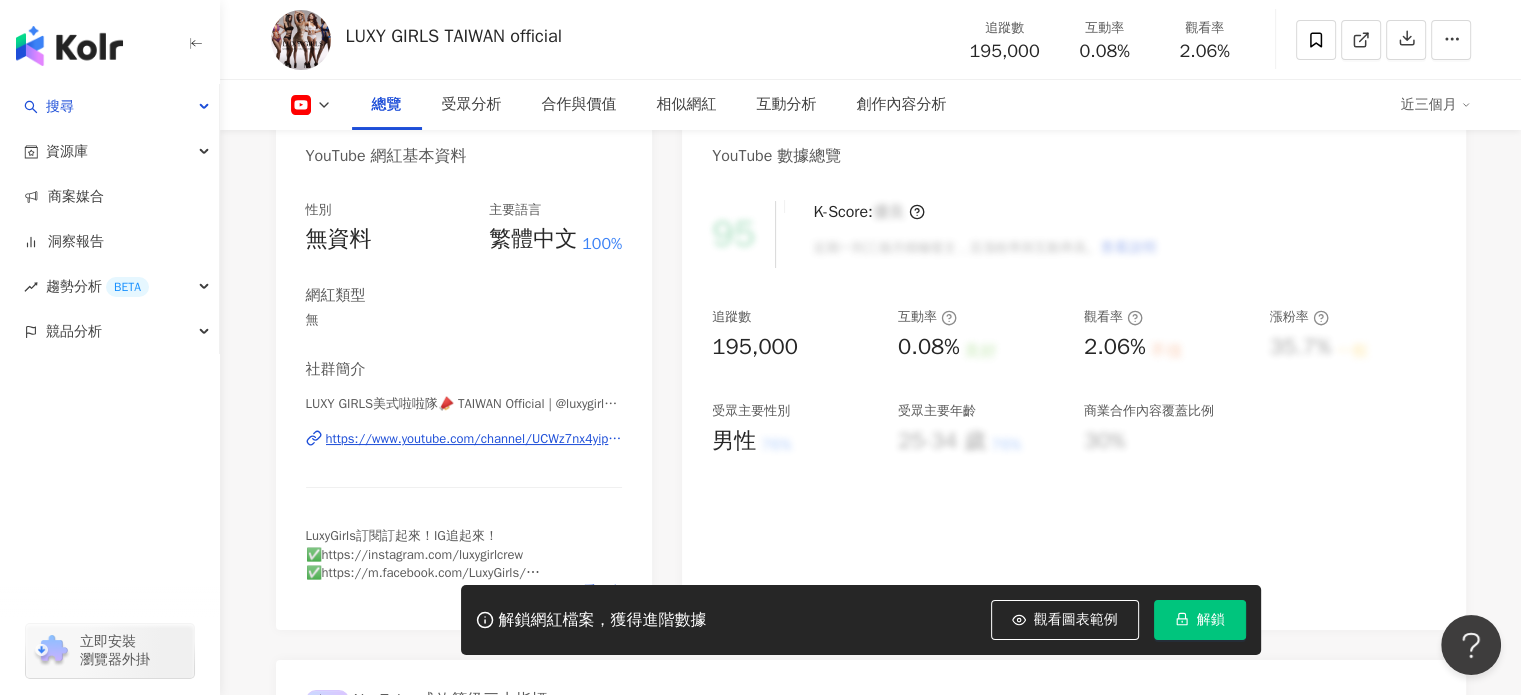 click on "https://www.youtube.com/channel/UCWz7nx4yipr9VNwLXy499uQ" at bounding box center (474, 439) 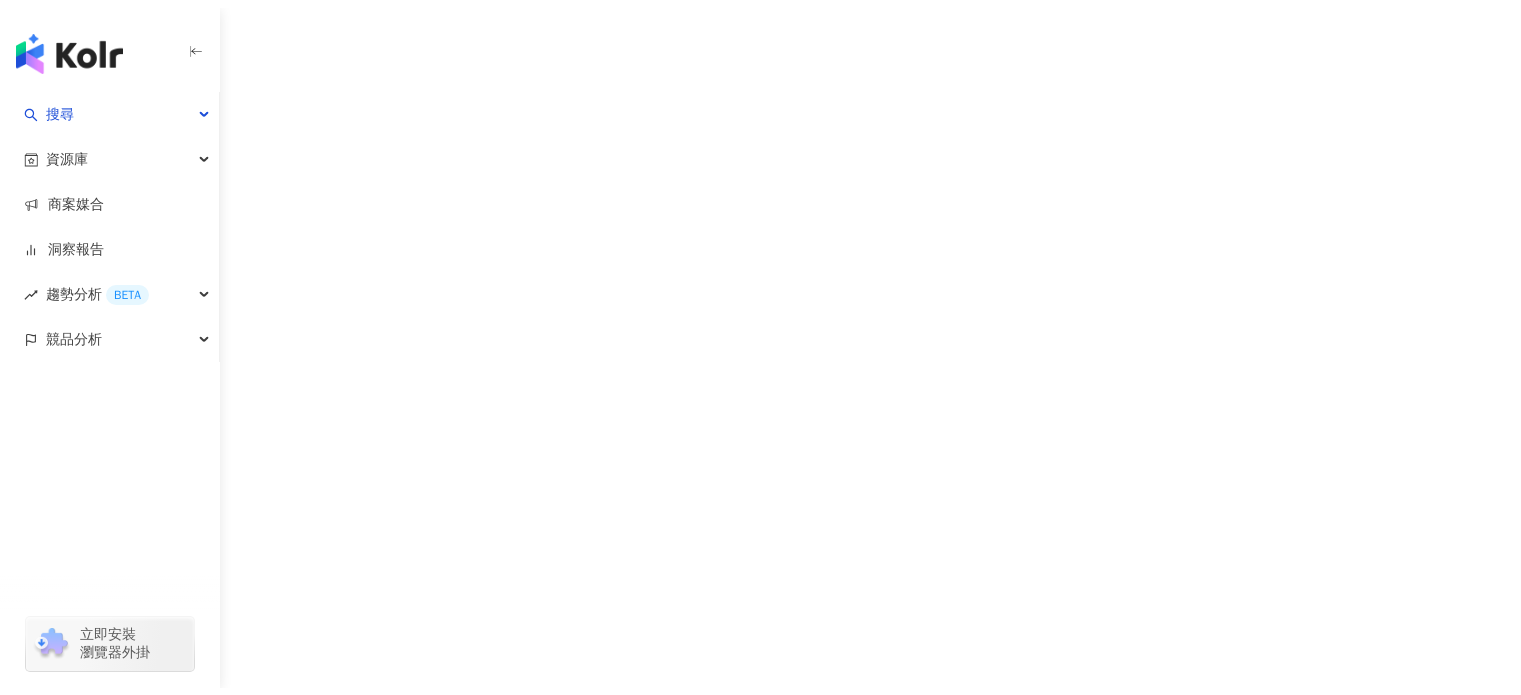 scroll, scrollTop: 0, scrollLeft: 0, axis: both 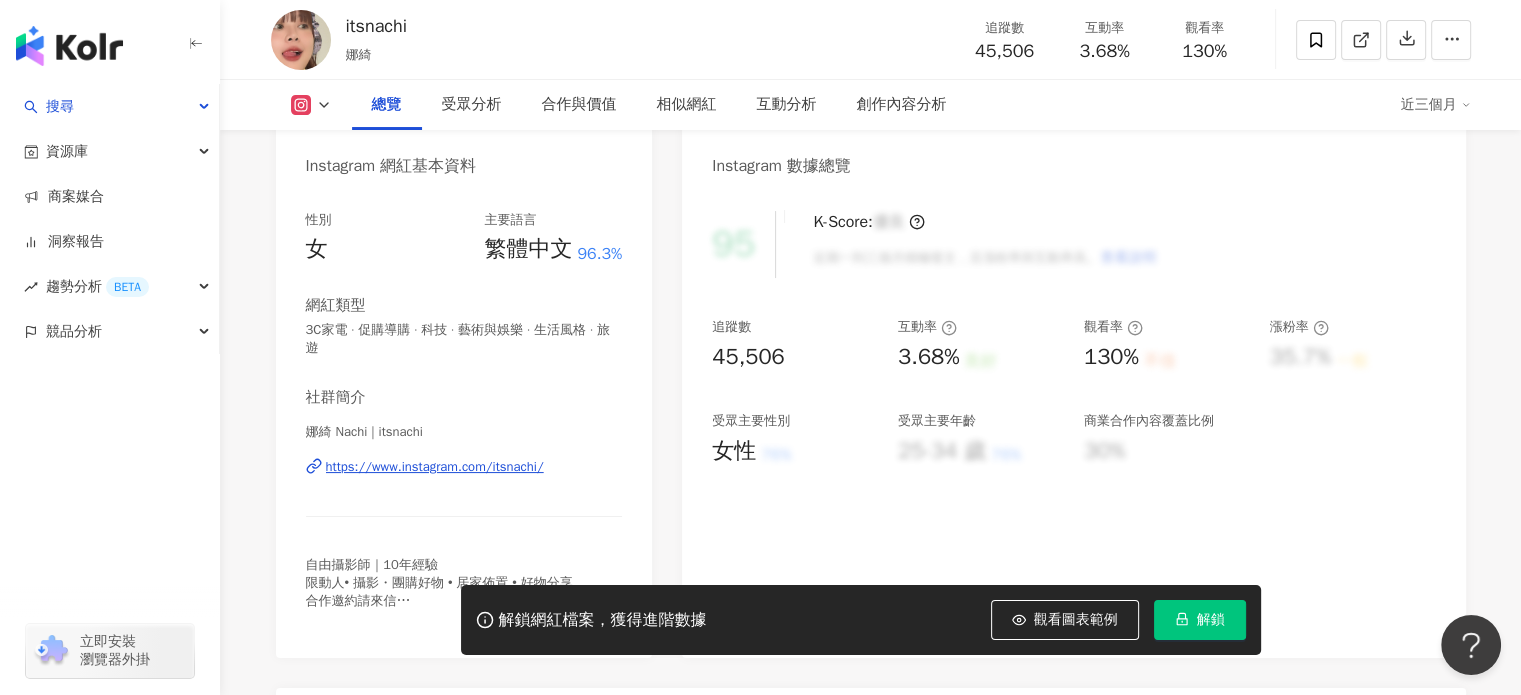 click on "https://www.instagram.com/itsnachi/" at bounding box center (435, 467) 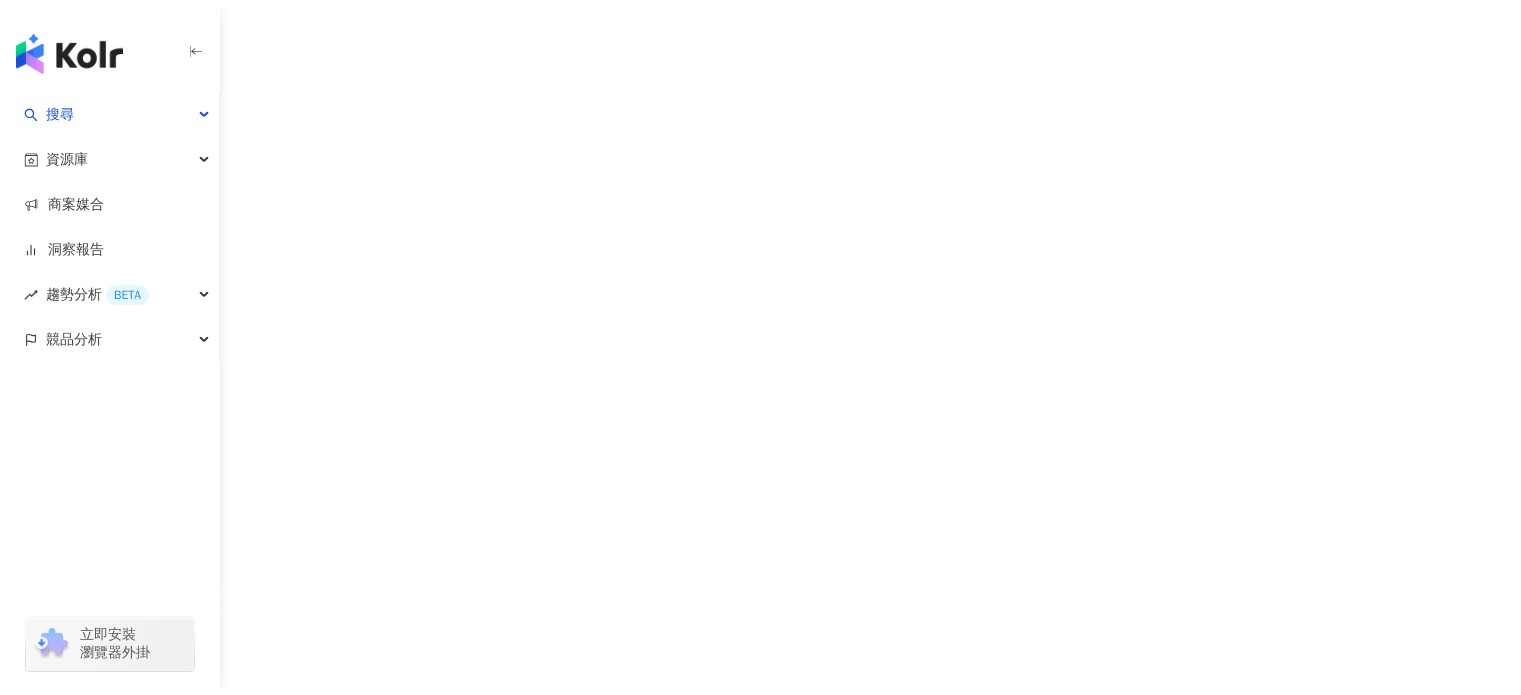 scroll, scrollTop: 0, scrollLeft: 0, axis: both 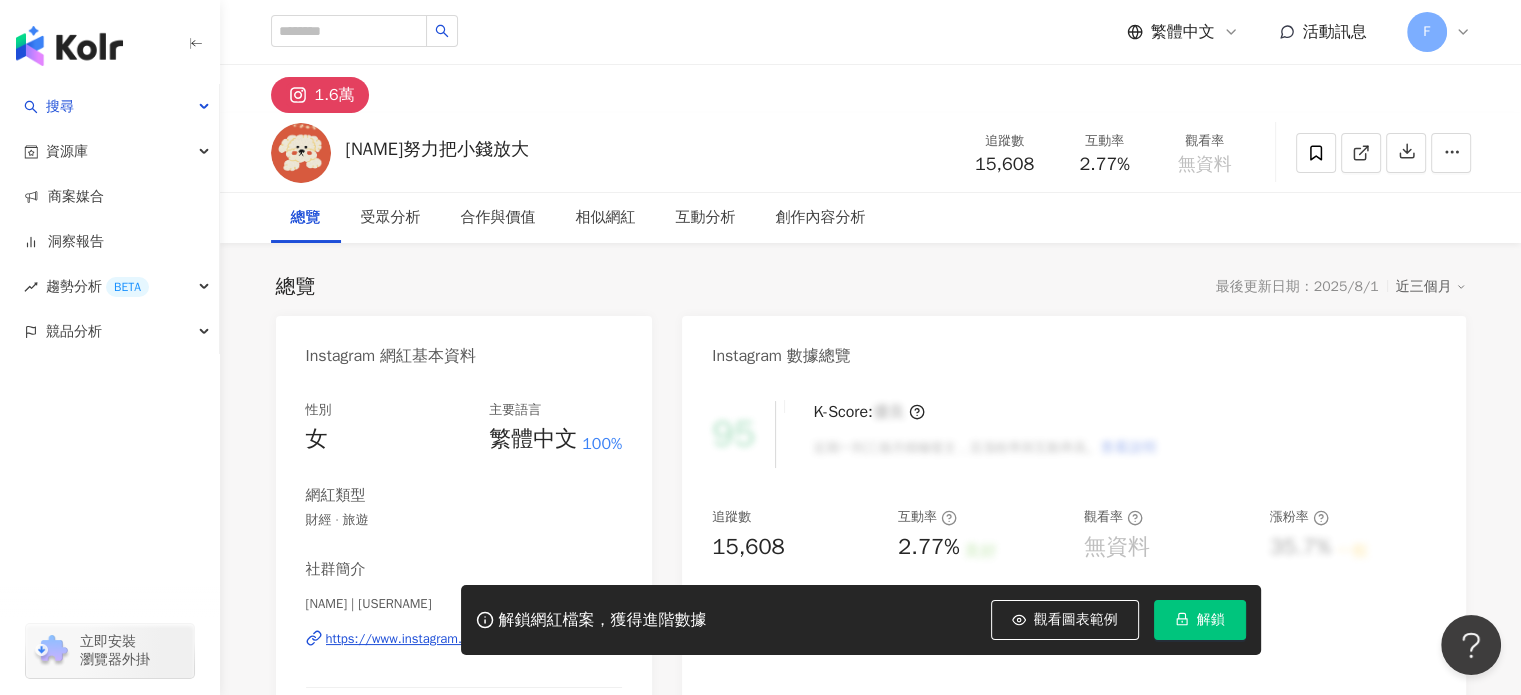 click on "https://www.instagram.com/kyoko_saving/" at bounding box center [449, 639] 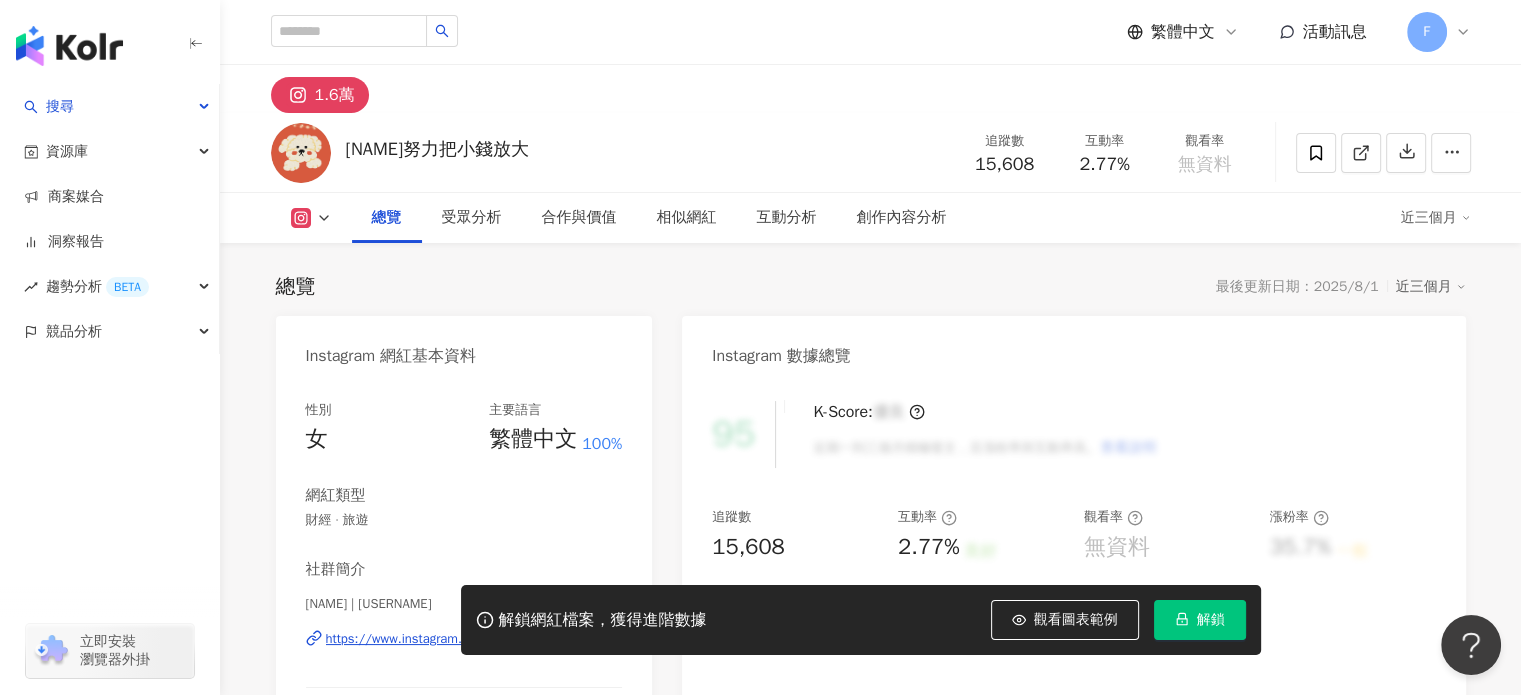 scroll, scrollTop: 200, scrollLeft: 0, axis: vertical 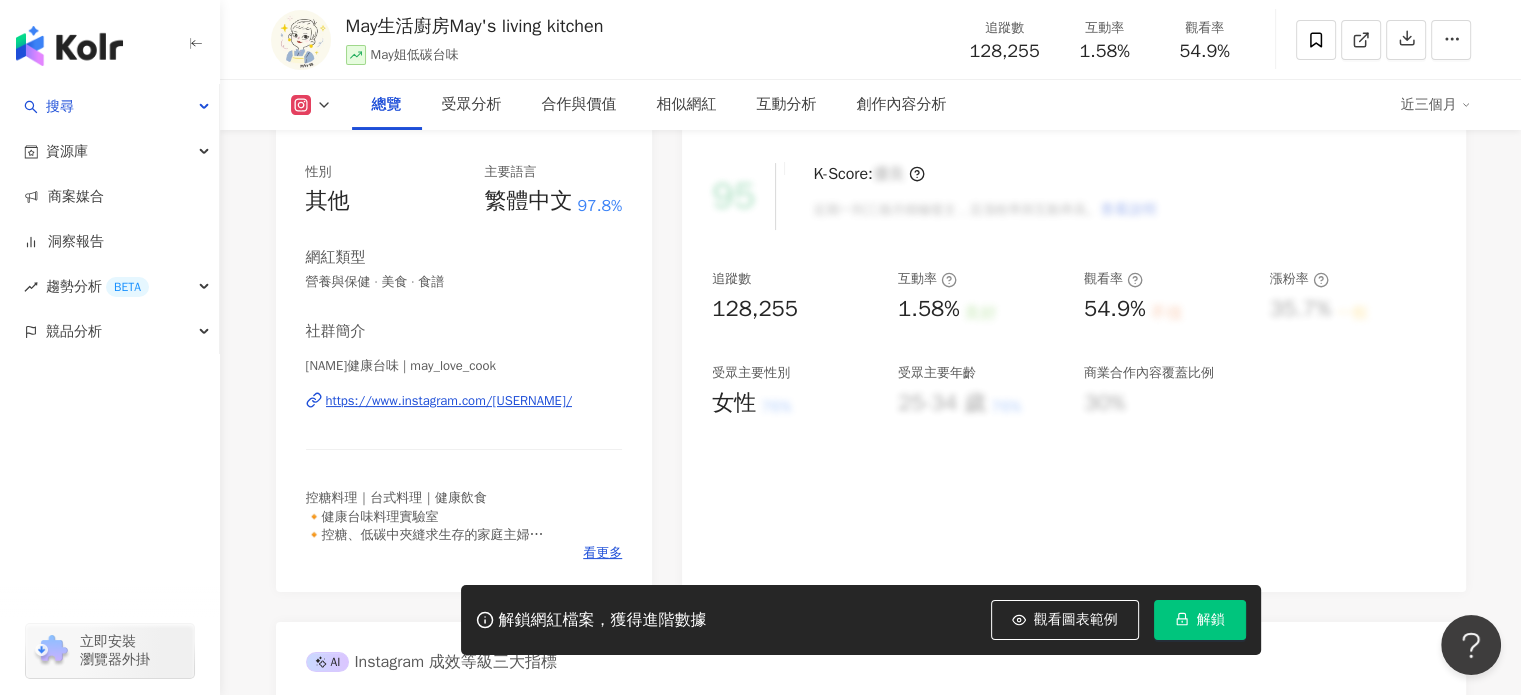 click on "https://www.instagram.com/[USERNAME]/" at bounding box center [449, 401] 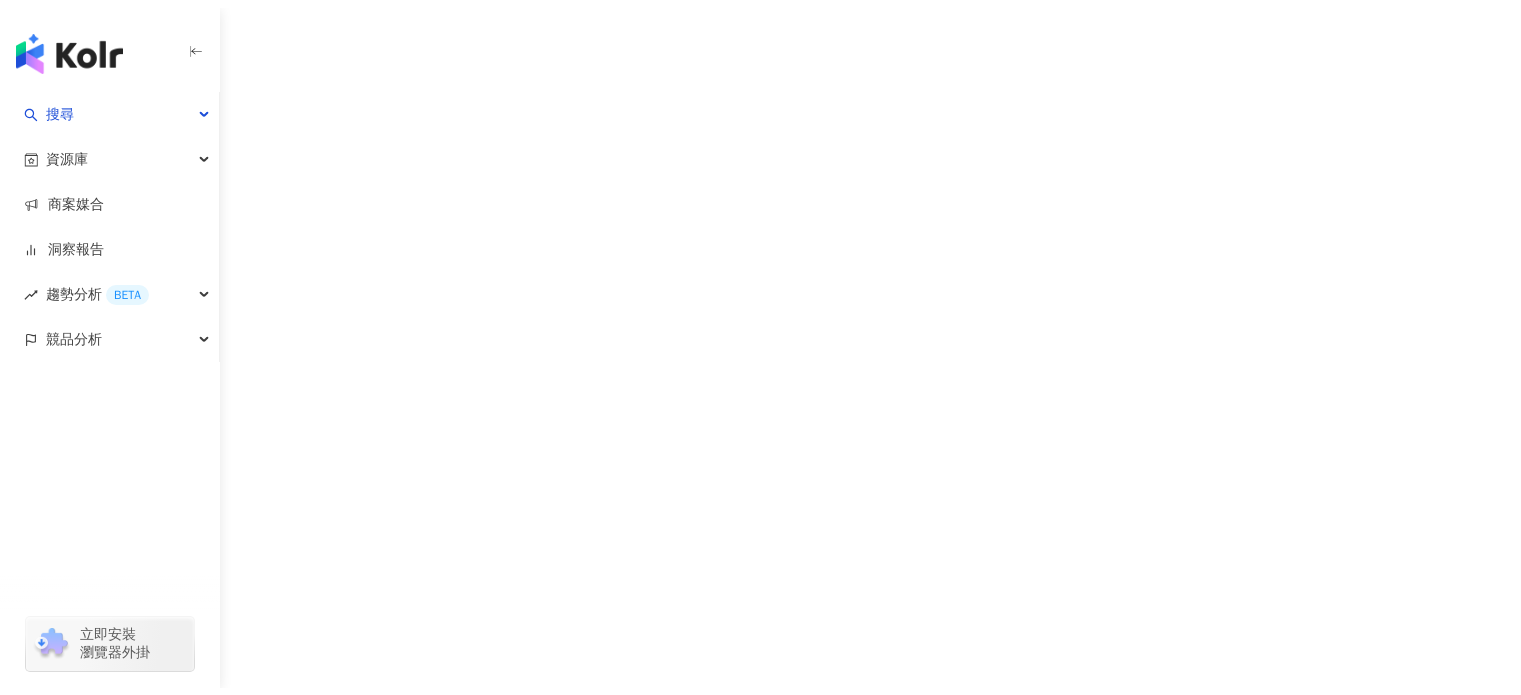 scroll, scrollTop: 0, scrollLeft: 0, axis: both 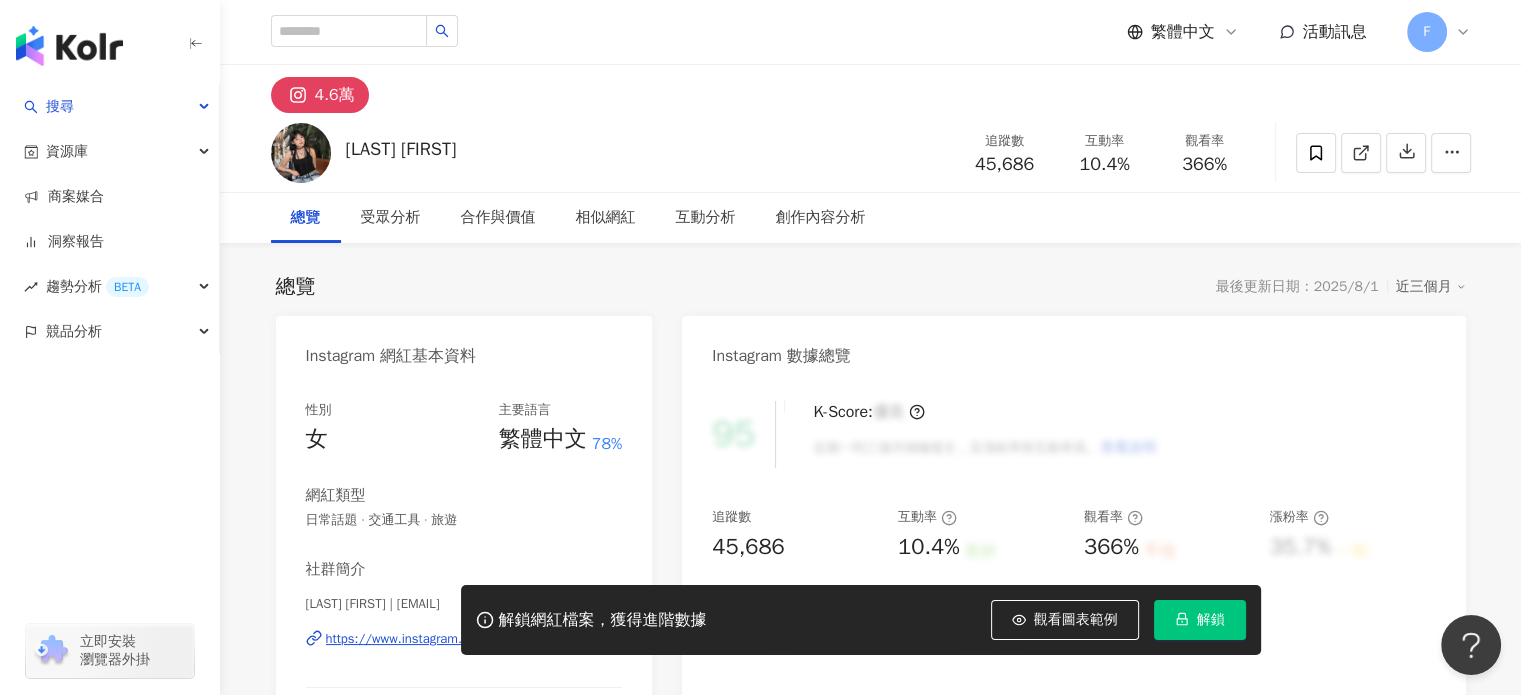 click on "https://www.instagram.com/oference2.0/" at bounding box center [447, 639] 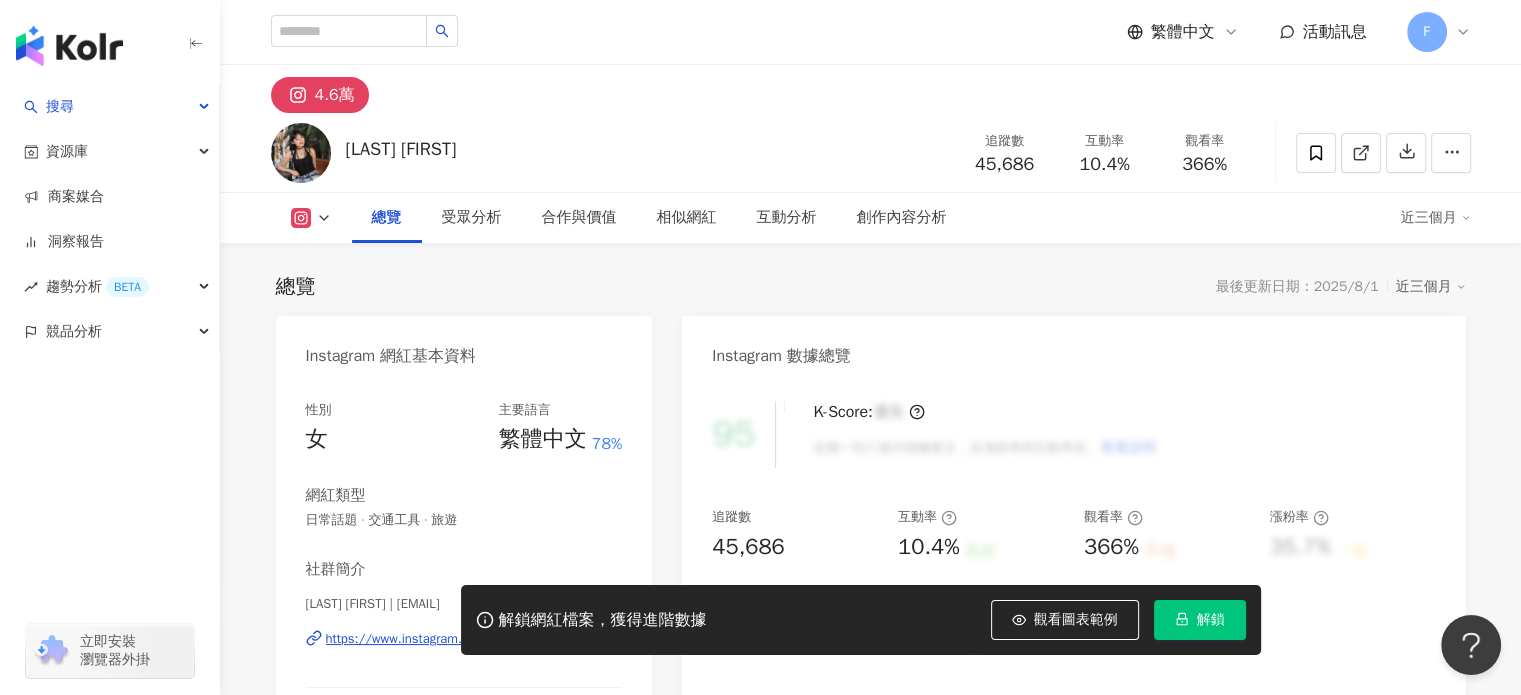 scroll, scrollTop: 200, scrollLeft: 0, axis: vertical 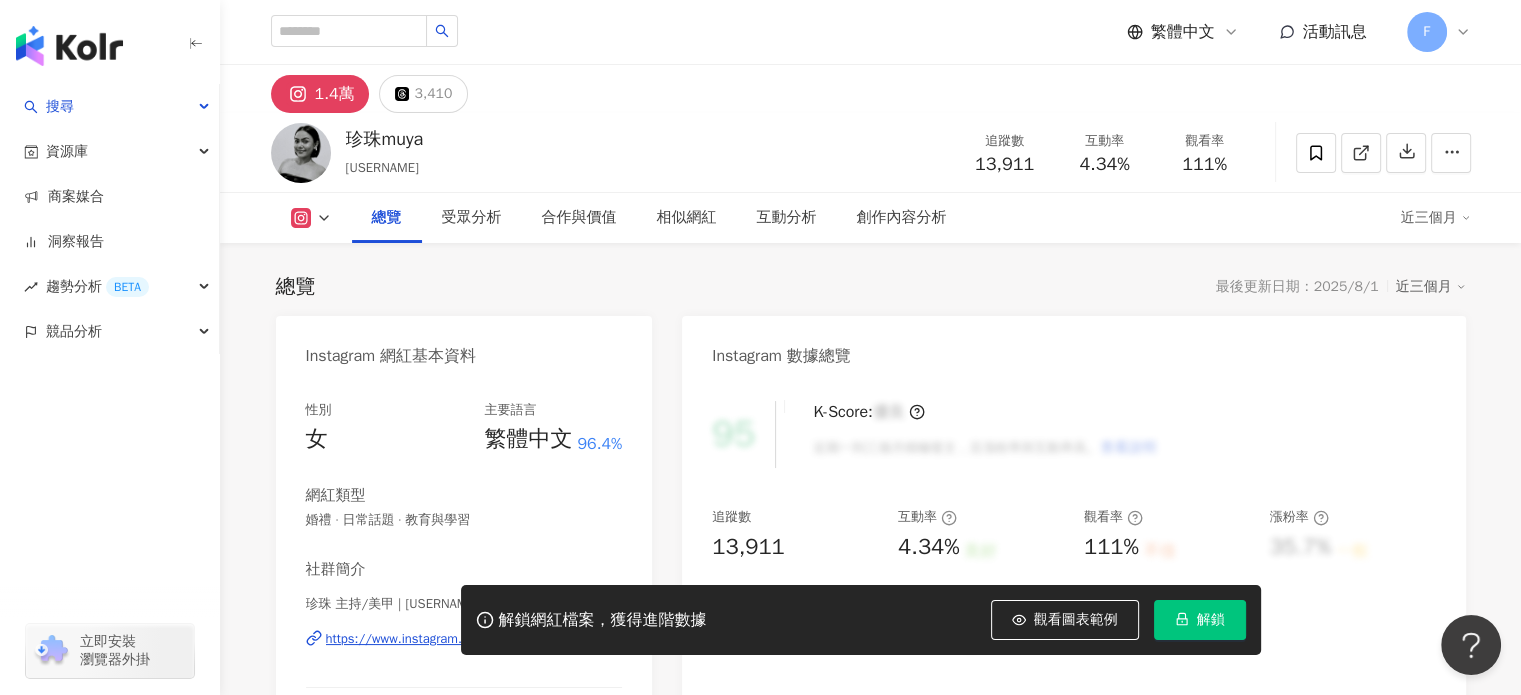 click on "https://www.instagram.com/muyapakawyan/" at bounding box center [449, 639] 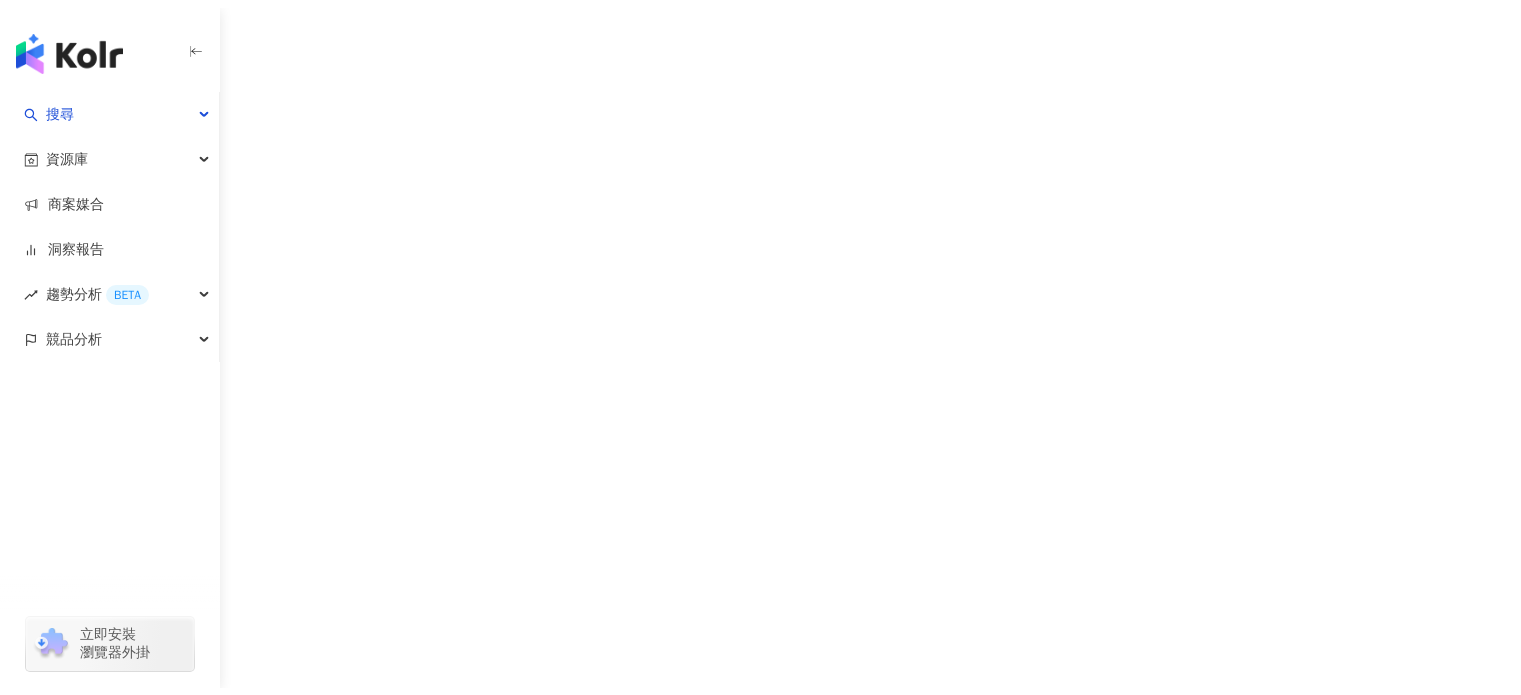 scroll, scrollTop: 0, scrollLeft: 0, axis: both 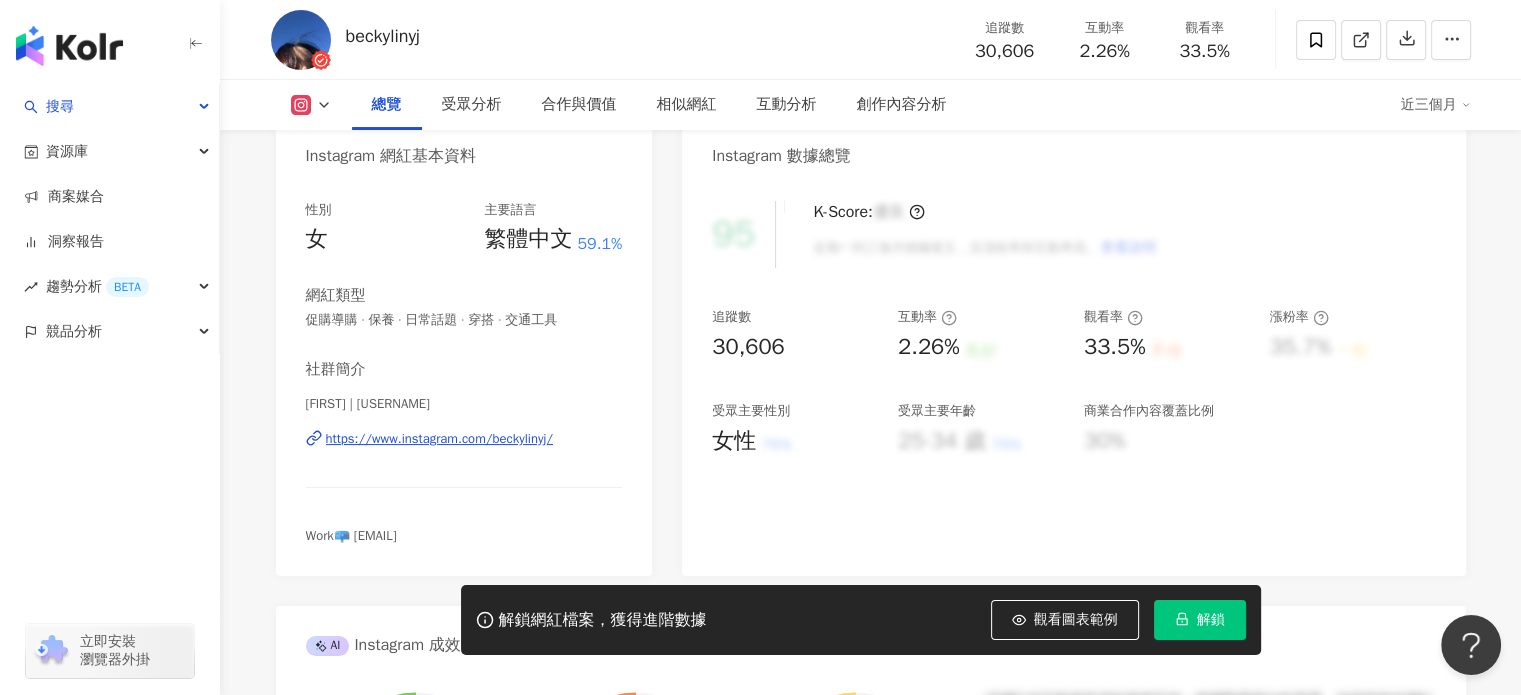 click on "https://www.instagram.com/beckylinyj/" at bounding box center [439, 439] 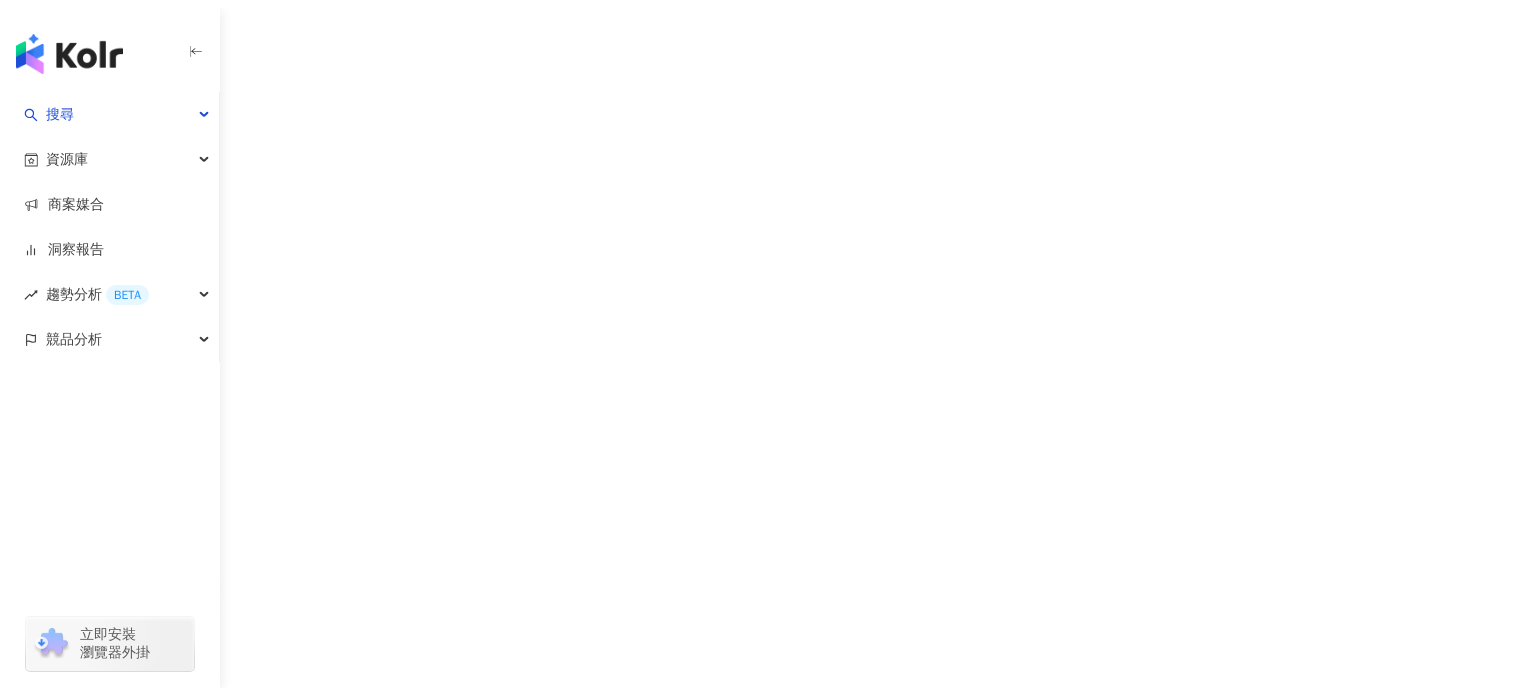 scroll, scrollTop: 0, scrollLeft: 0, axis: both 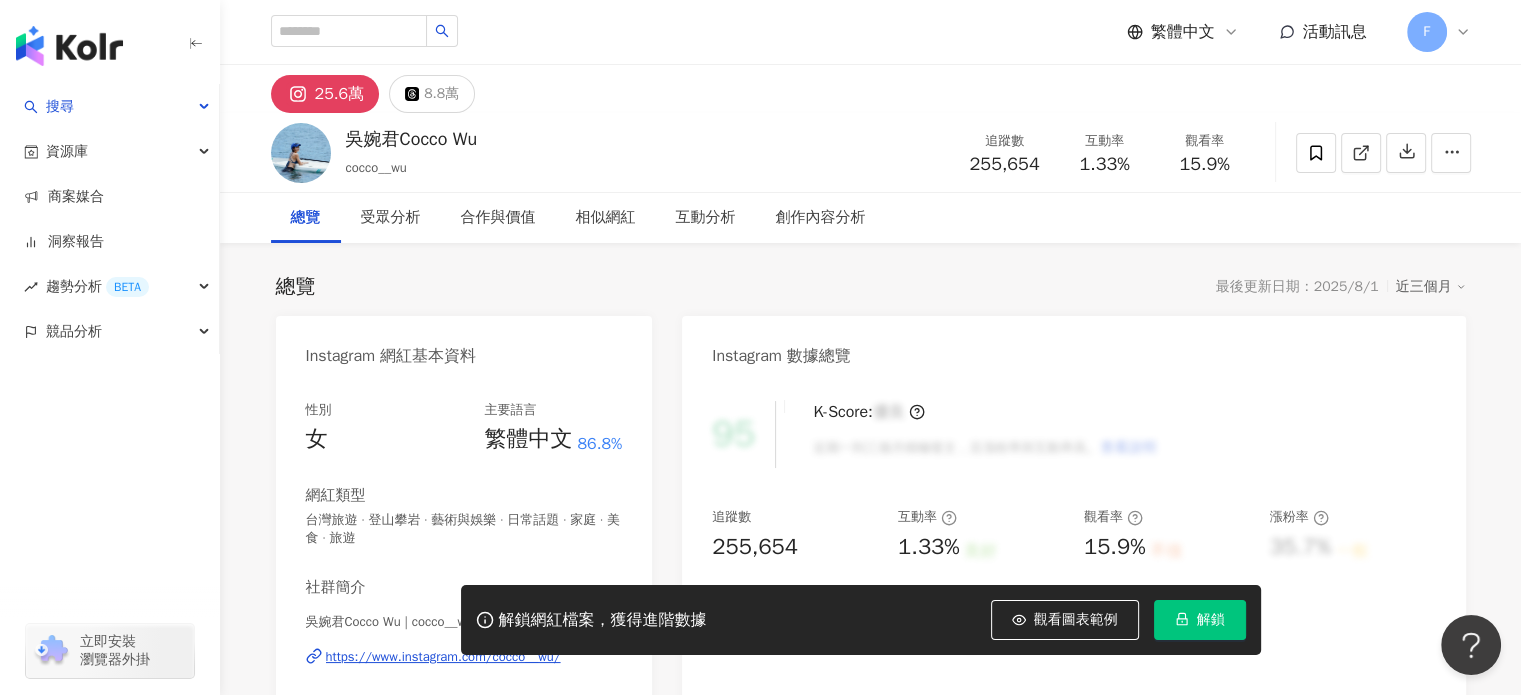 click on "https://www.instagram.com/cocco__wu/" at bounding box center [443, 657] 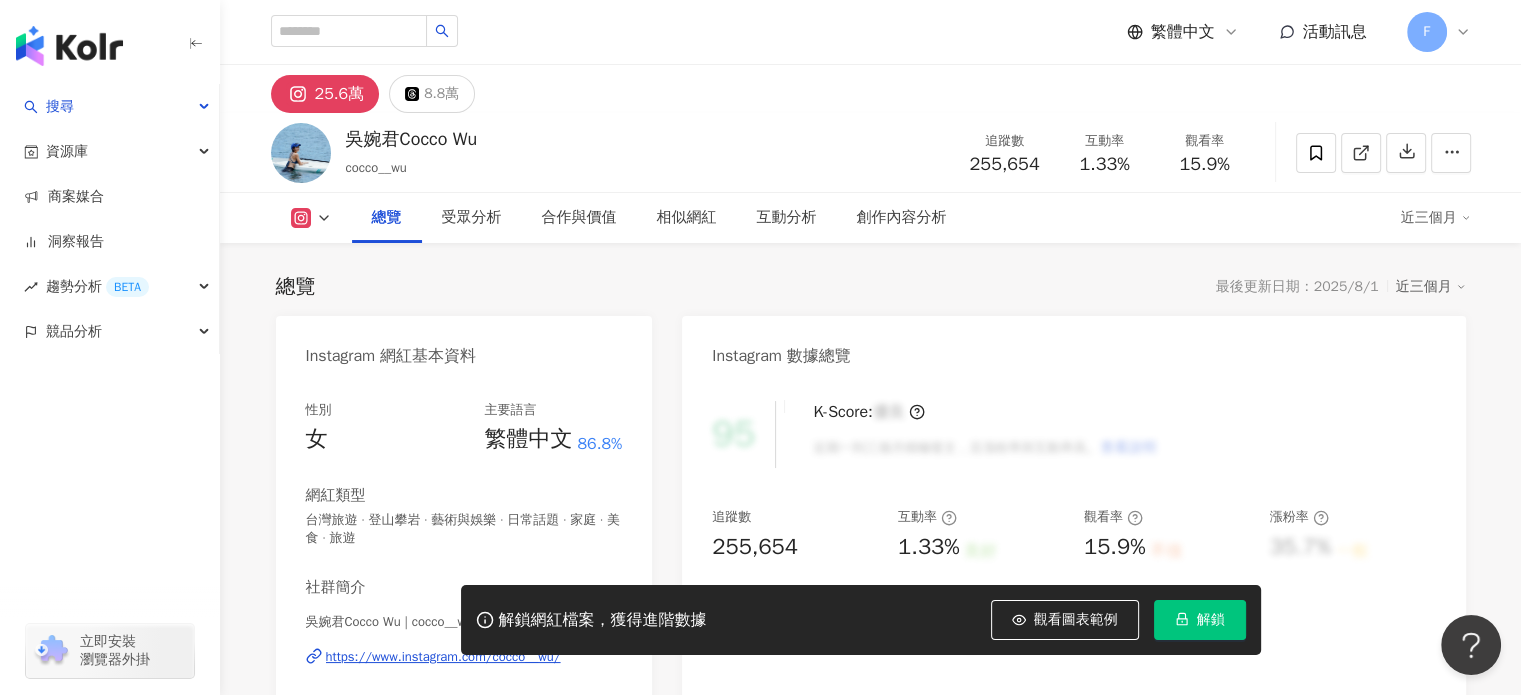 scroll, scrollTop: 300, scrollLeft: 0, axis: vertical 